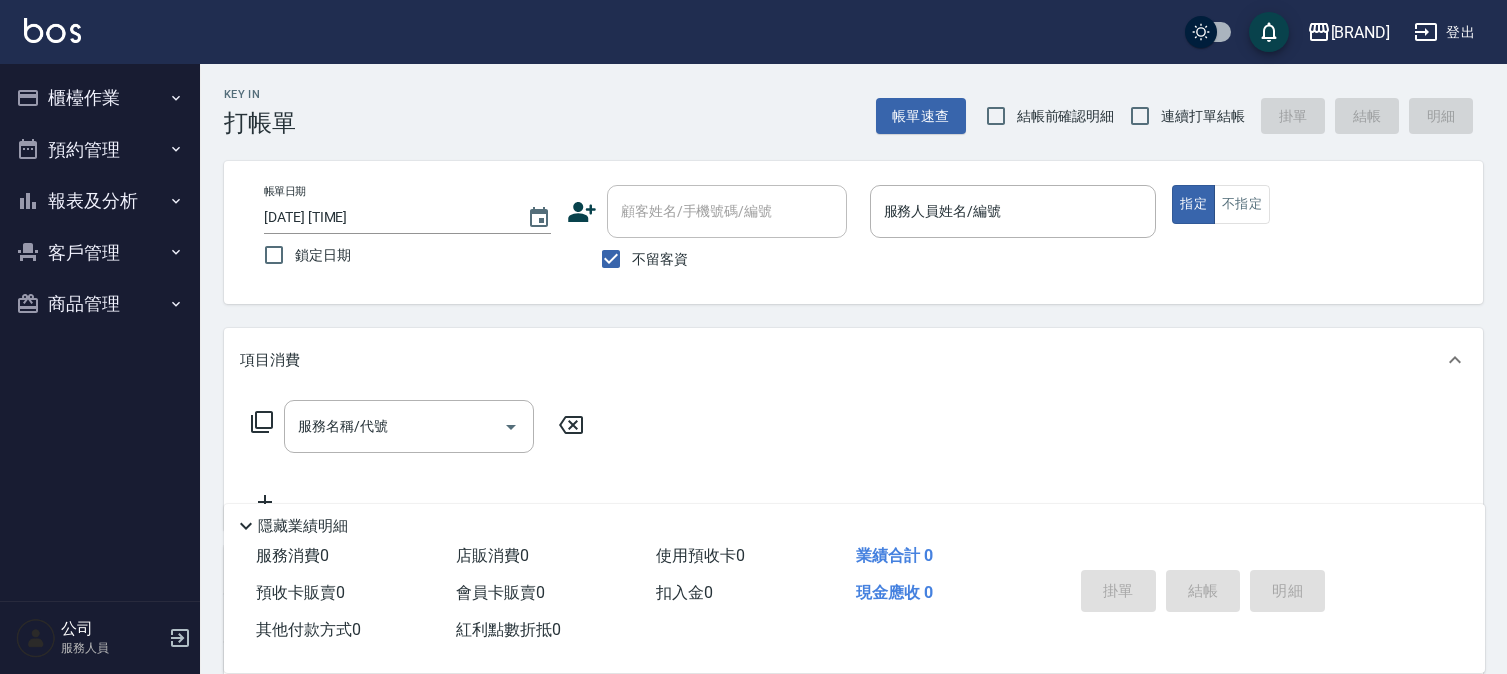 scroll, scrollTop: 0, scrollLeft: 0, axis: both 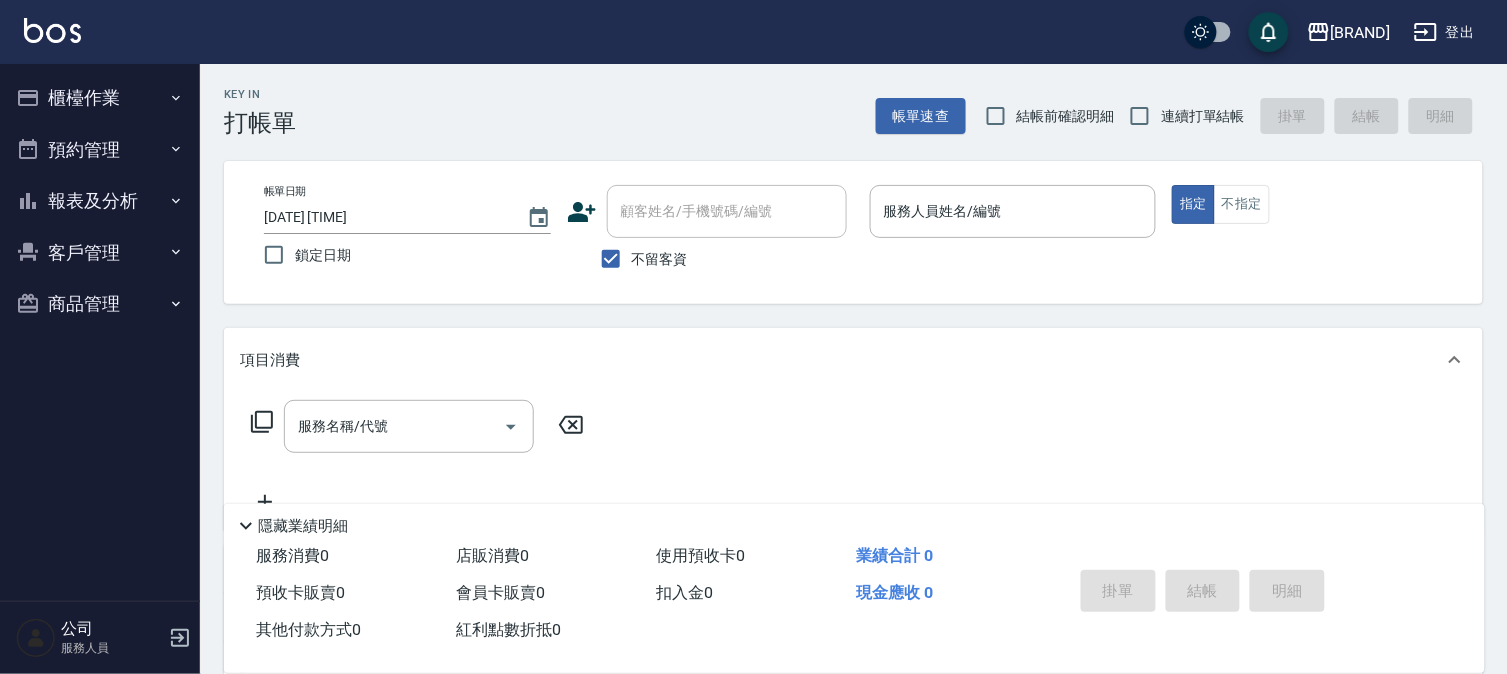 click at bounding box center (1013, 248) 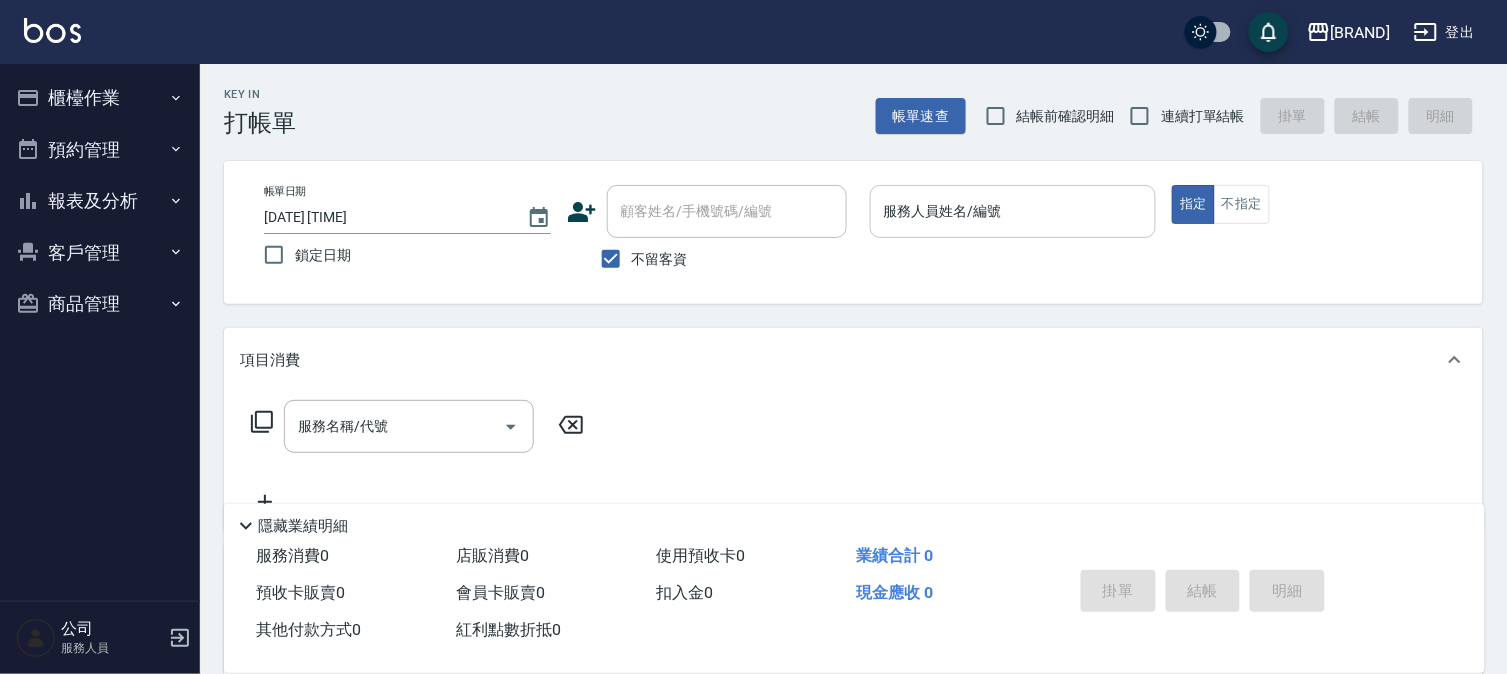 click on "服務人員姓名/編號" at bounding box center [1013, 211] 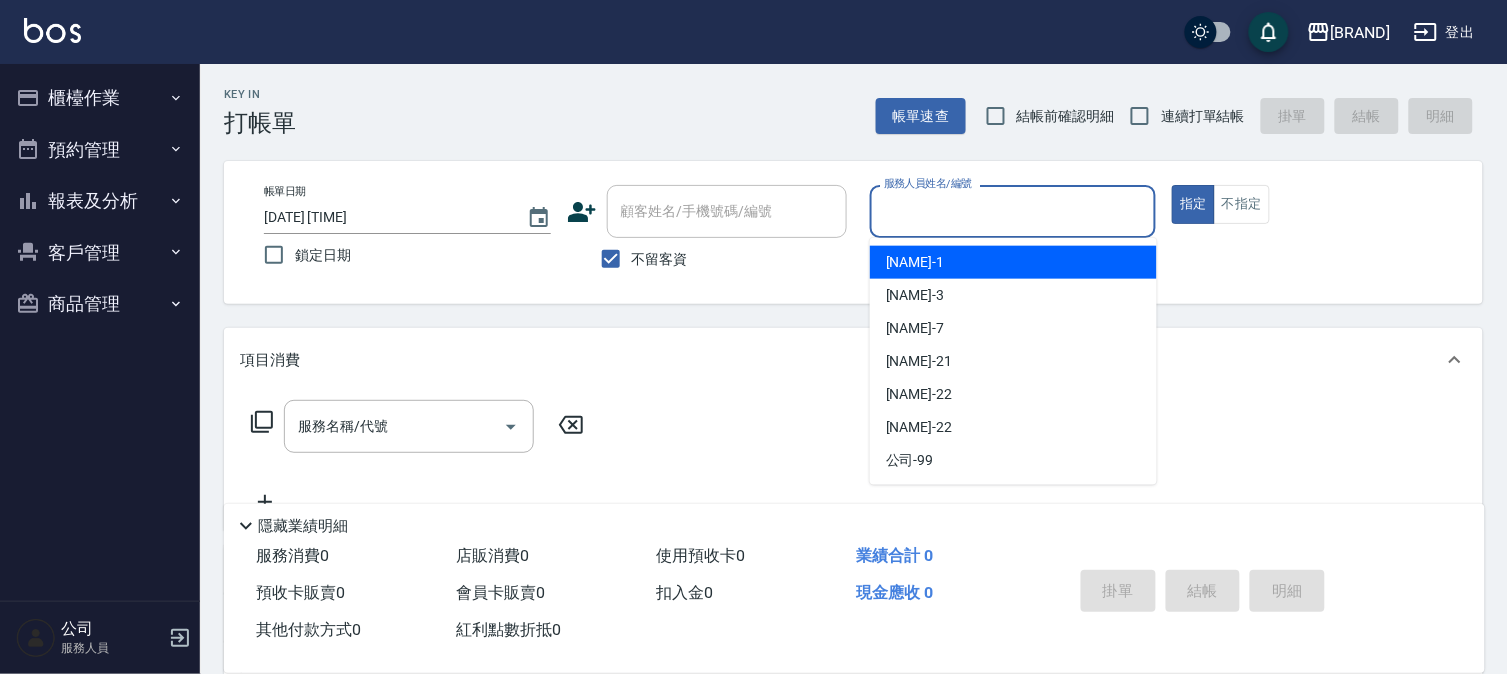 click on "[NAME] -1" at bounding box center (915, 262) 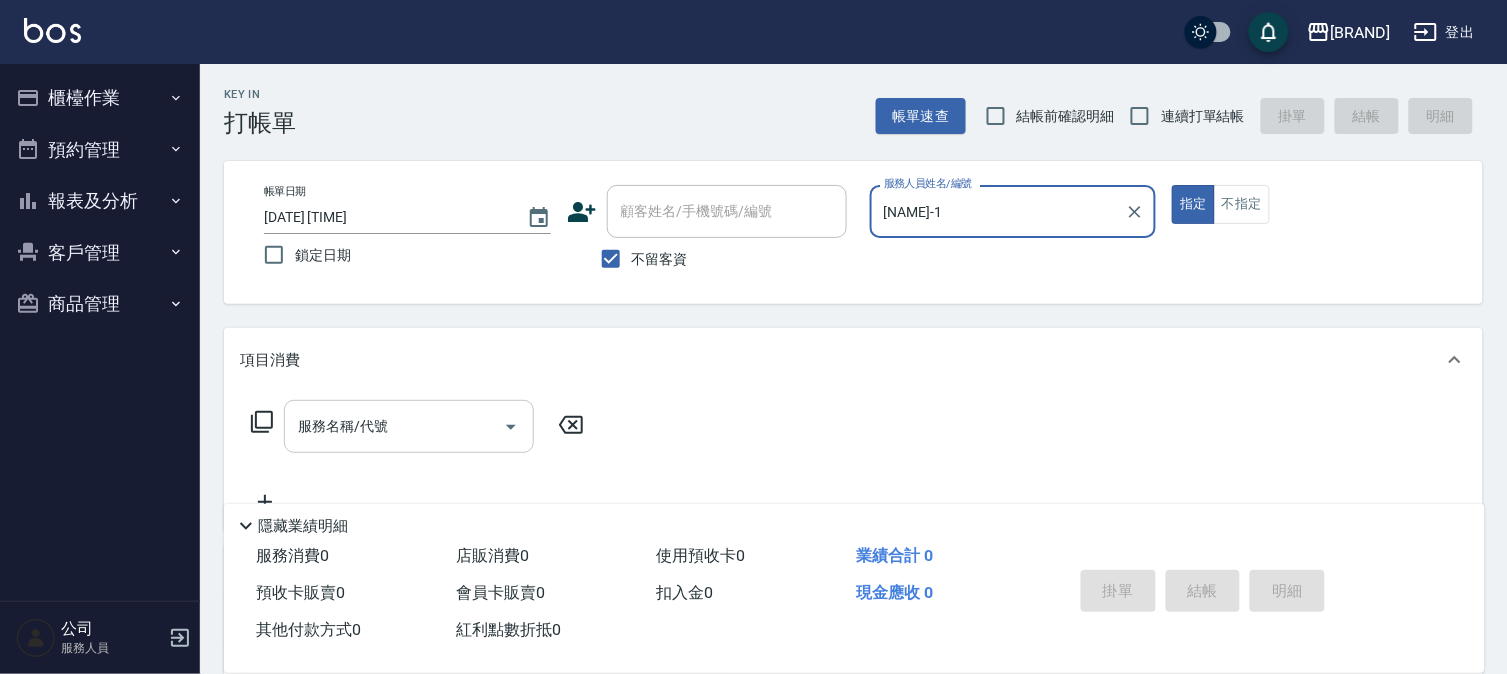 click on "服務名稱/代號" at bounding box center [409, 426] 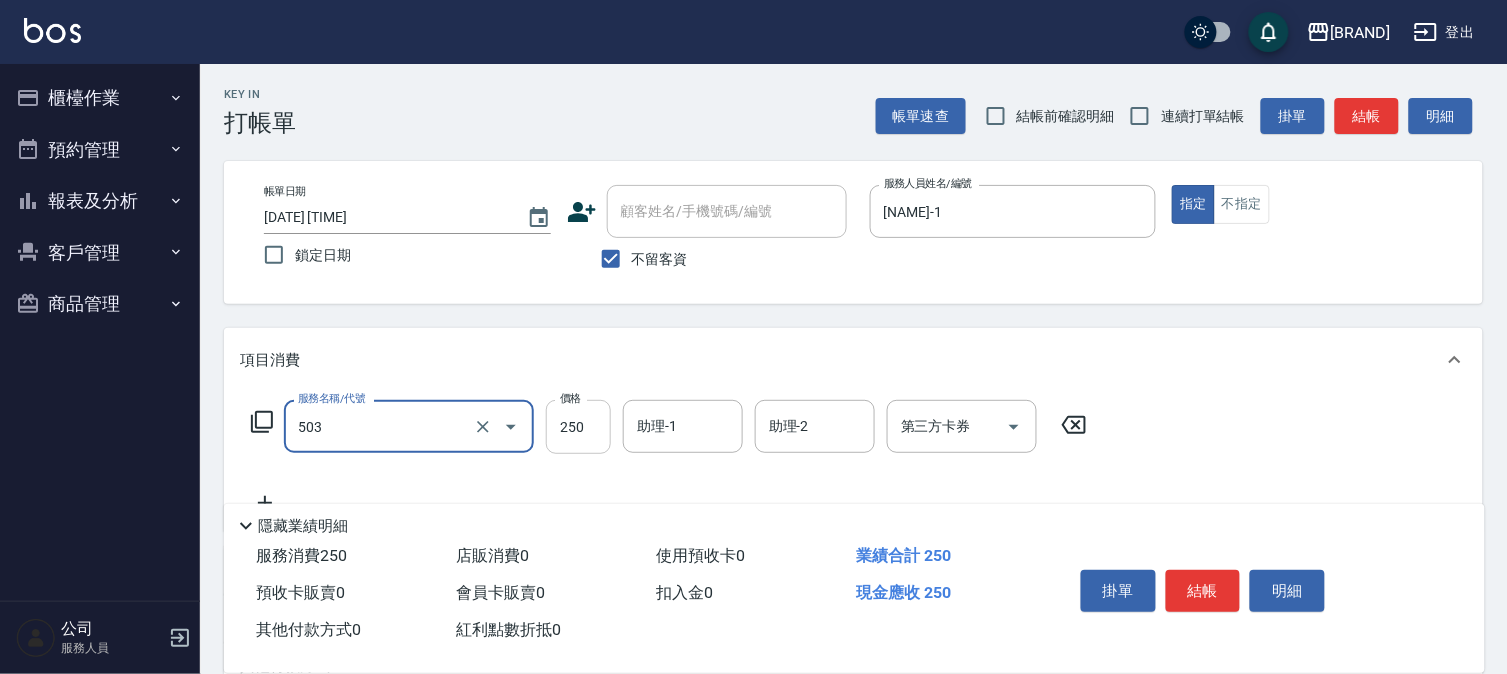 type on "指定洗髮(503)" 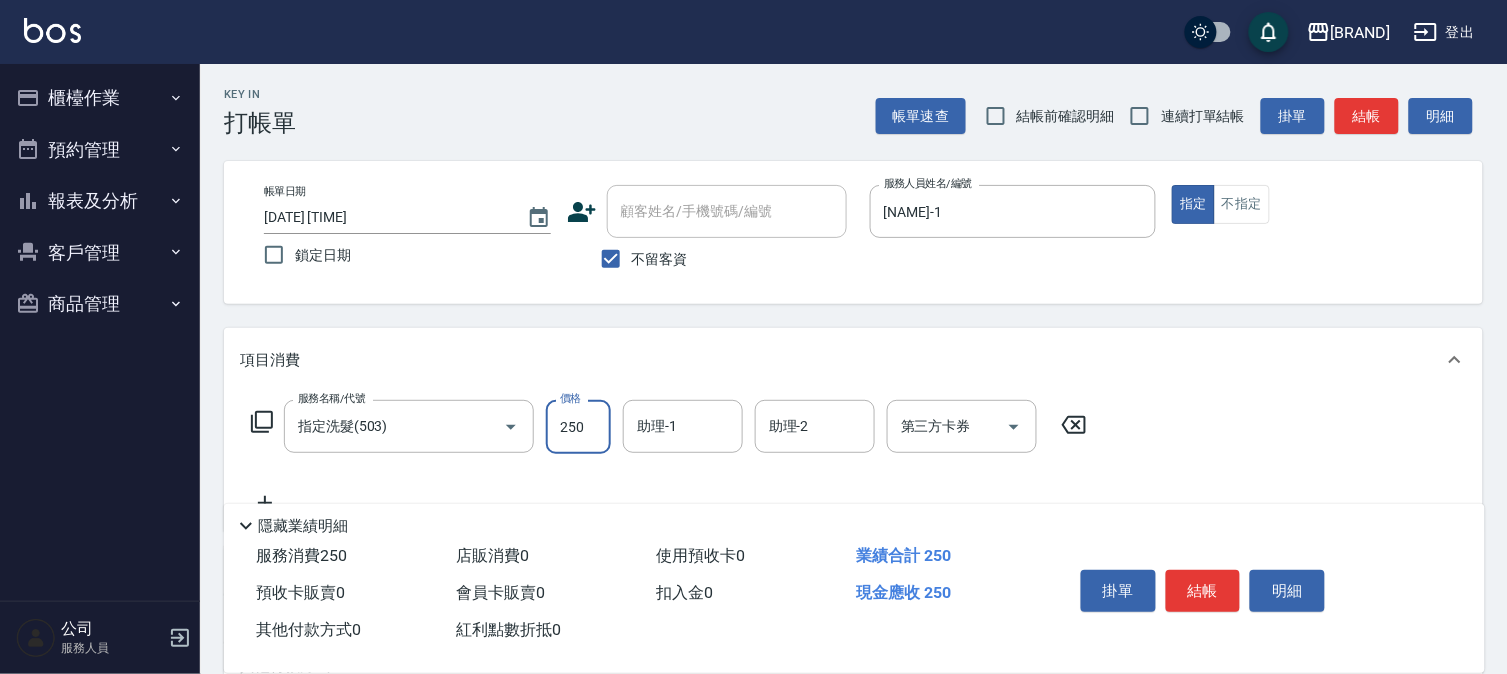click on "250" at bounding box center (578, 427) 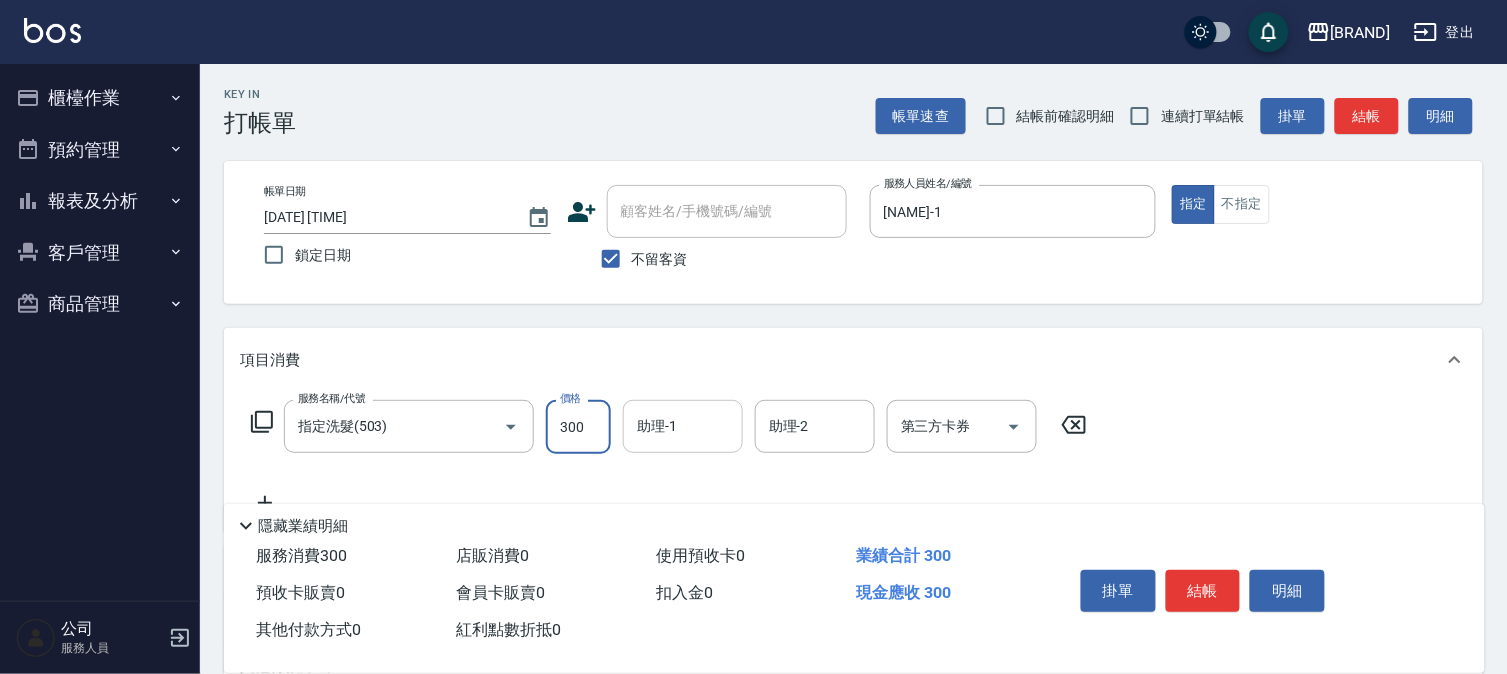 type on "300" 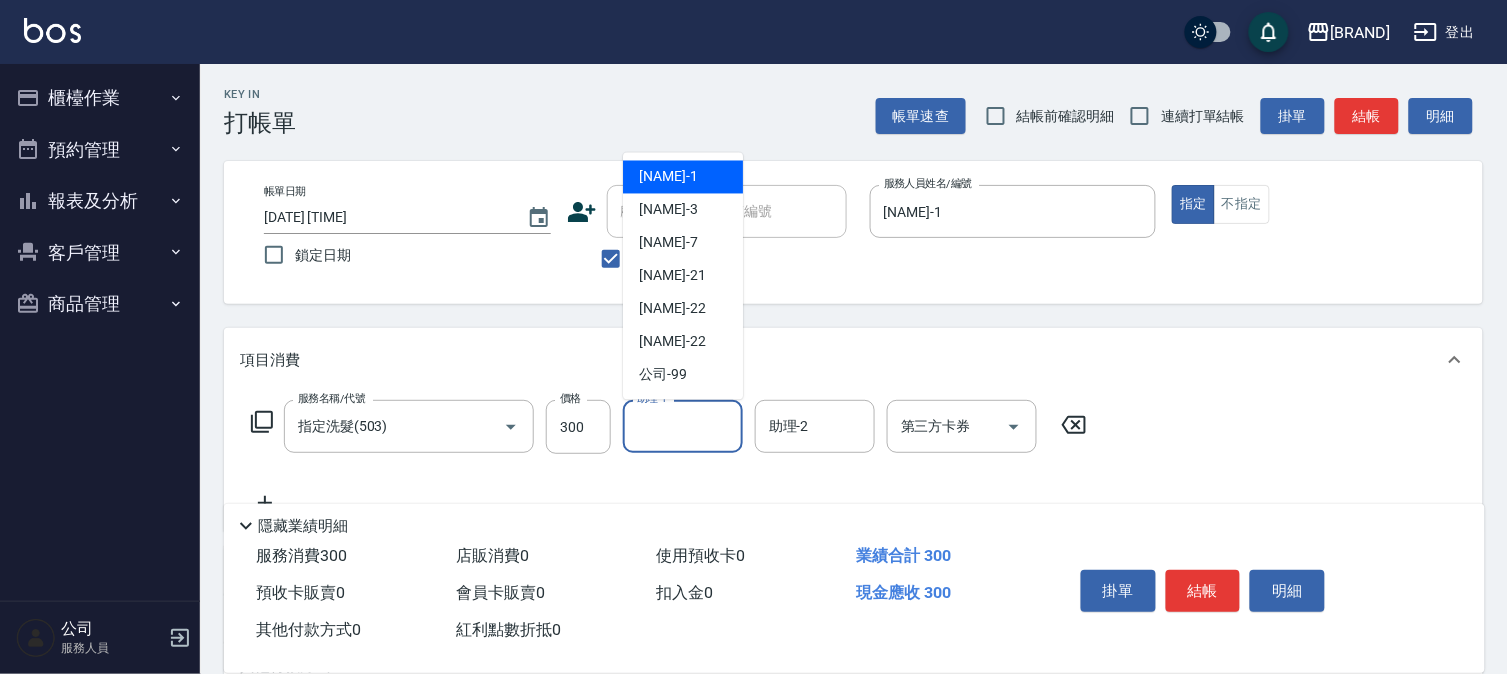 click on "助理-1" at bounding box center (683, 426) 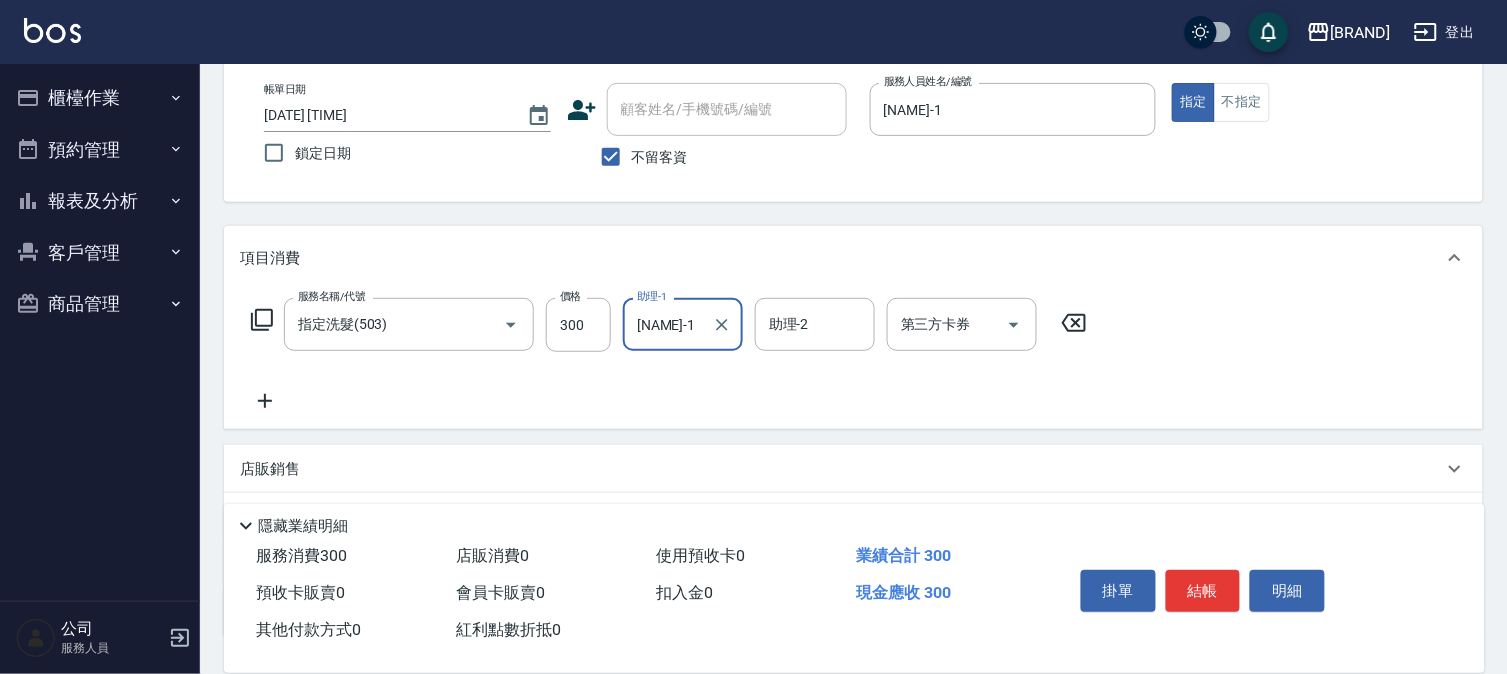 scroll, scrollTop: 222, scrollLeft: 0, axis: vertical 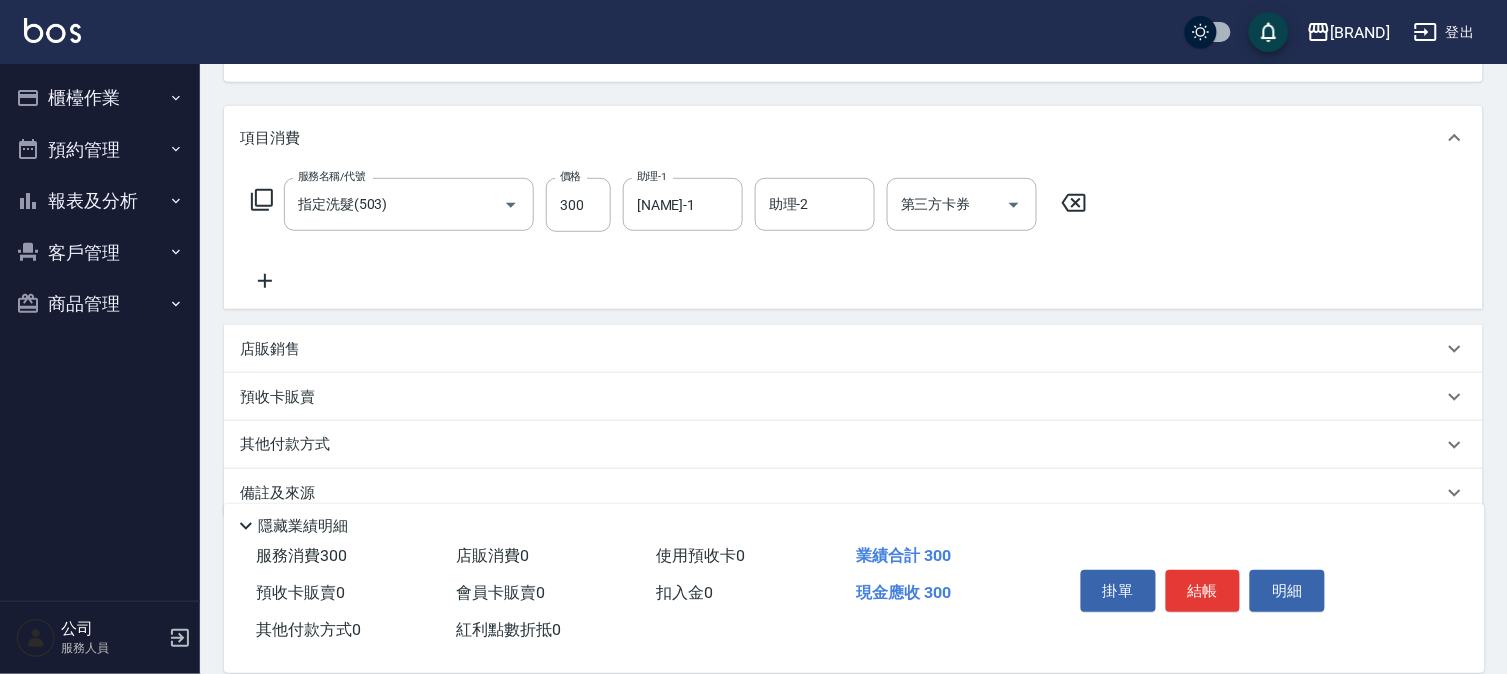 click 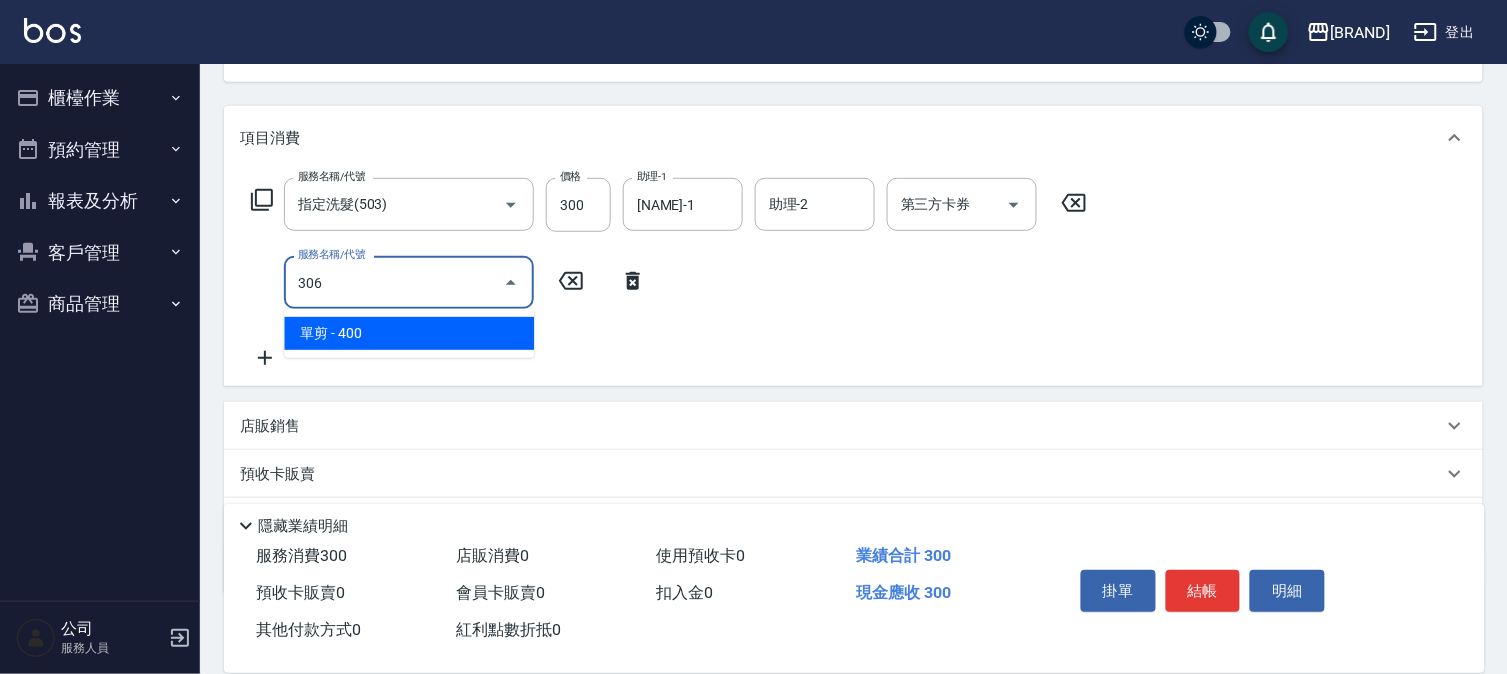 type on "306" 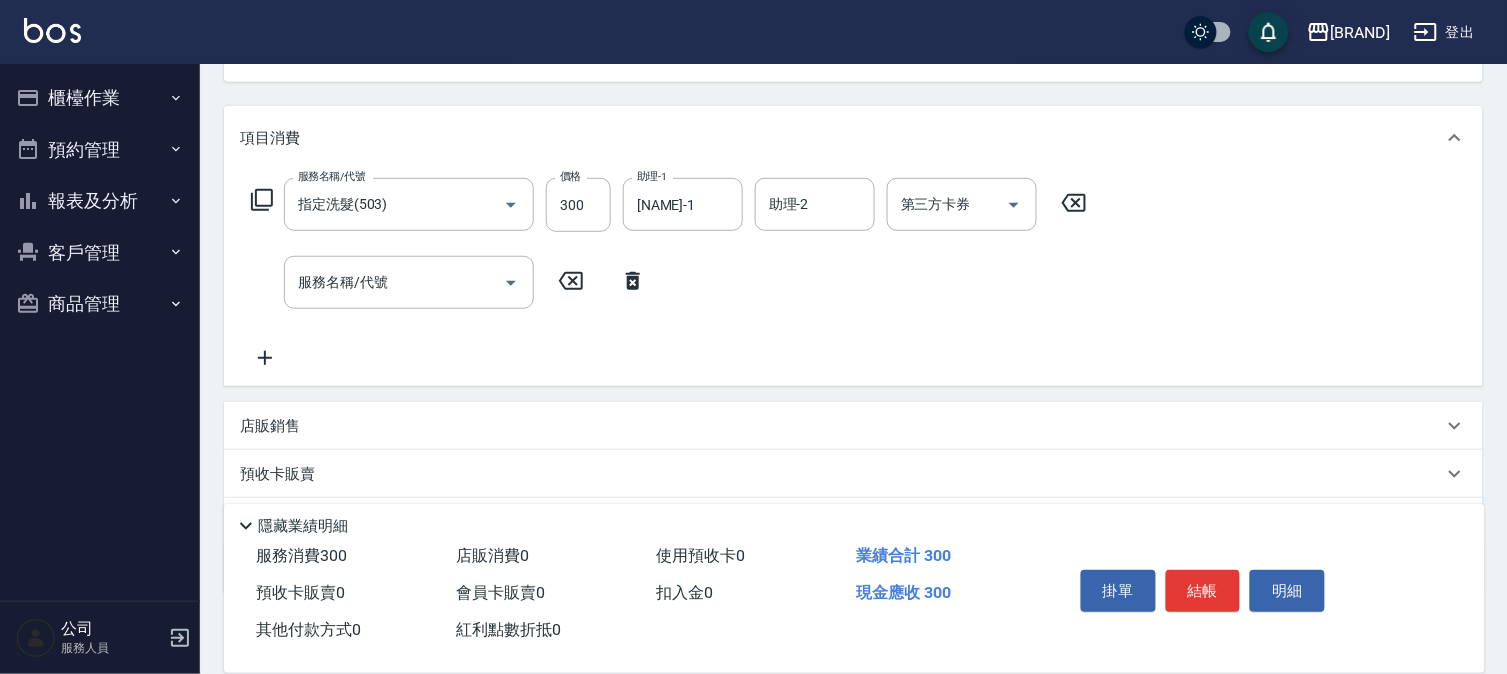 click on "服務名稱/代號 指定洗髮(503) 服務名稱/代號 價格 300 價格 [ASSISTANT] [NAME]-1 [ASSISTANT] [ASSISTANT] [ASSISTANT] 第三方卡券 第三方卡券 服務名稱/代號 服務名稱/代號" at bounding box center (669, 274) 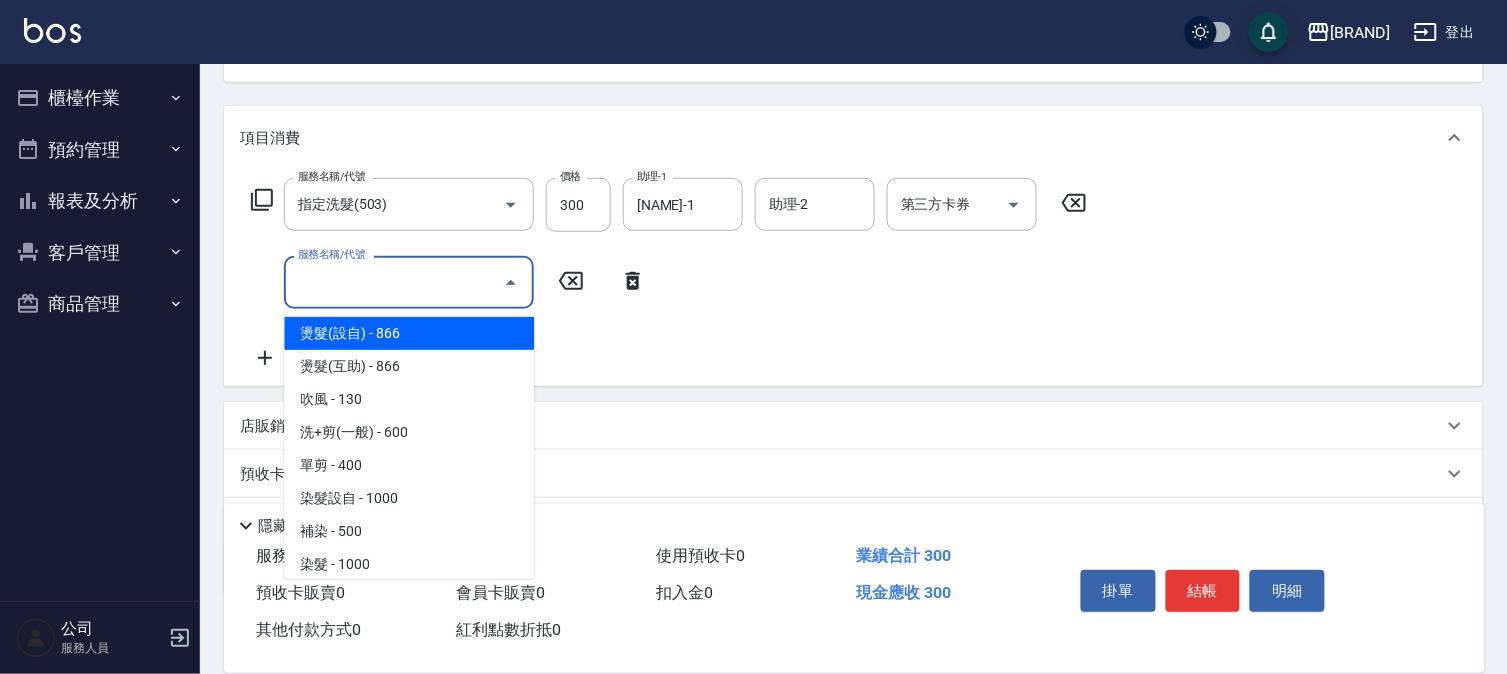 click on "服務名稱/代號" at bounding box center [394, 282] 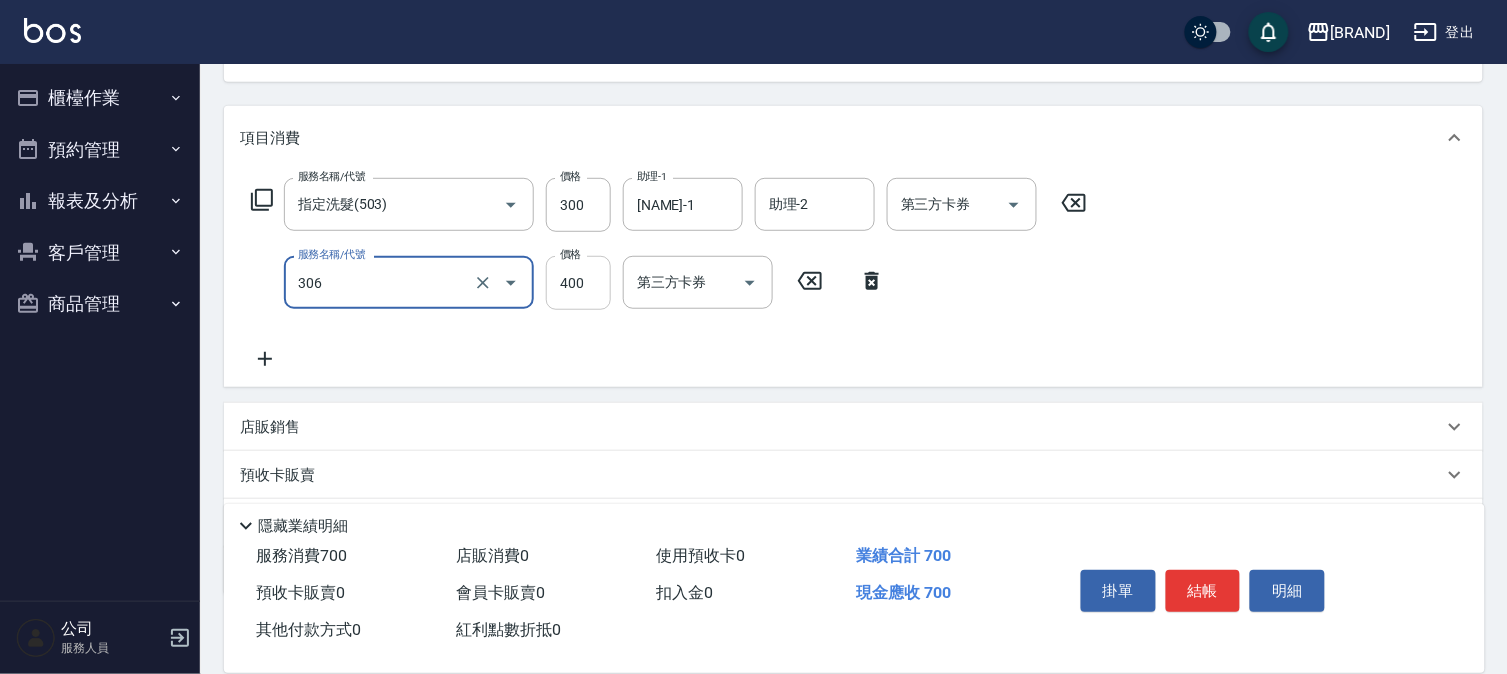 type on "單剪(306)" 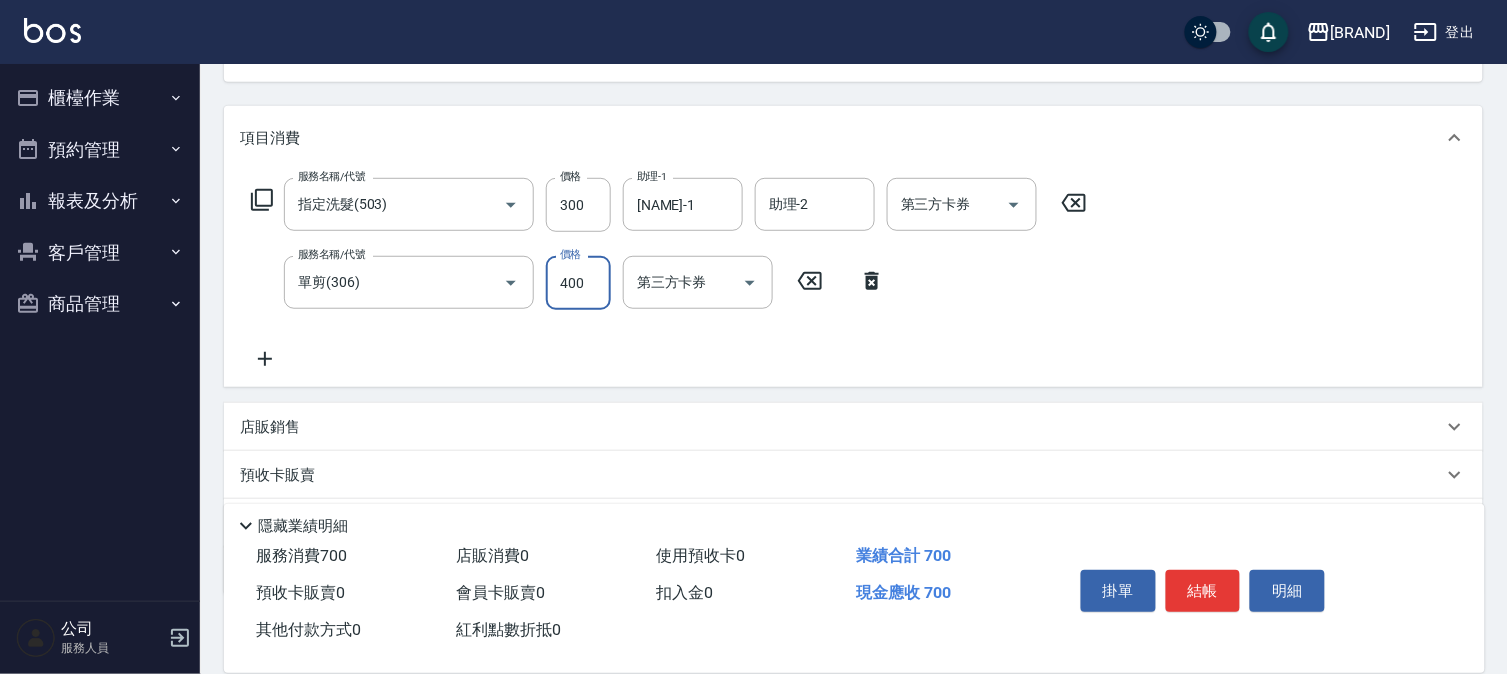 click on "400" at bounding box center (578, 283) 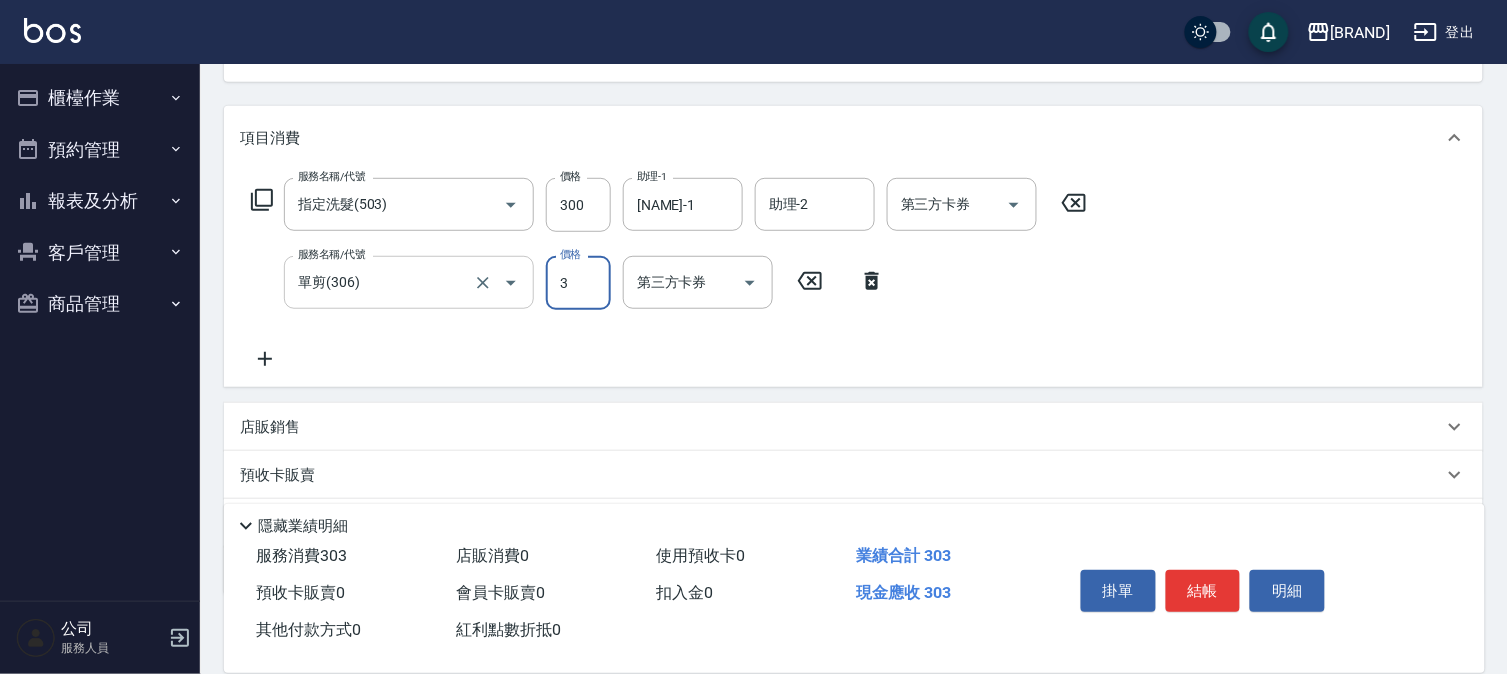 drag, startPoint x: 586, startPoint y: 292, endPoint x: 513, endPoint y: 288, distance: 73.109505 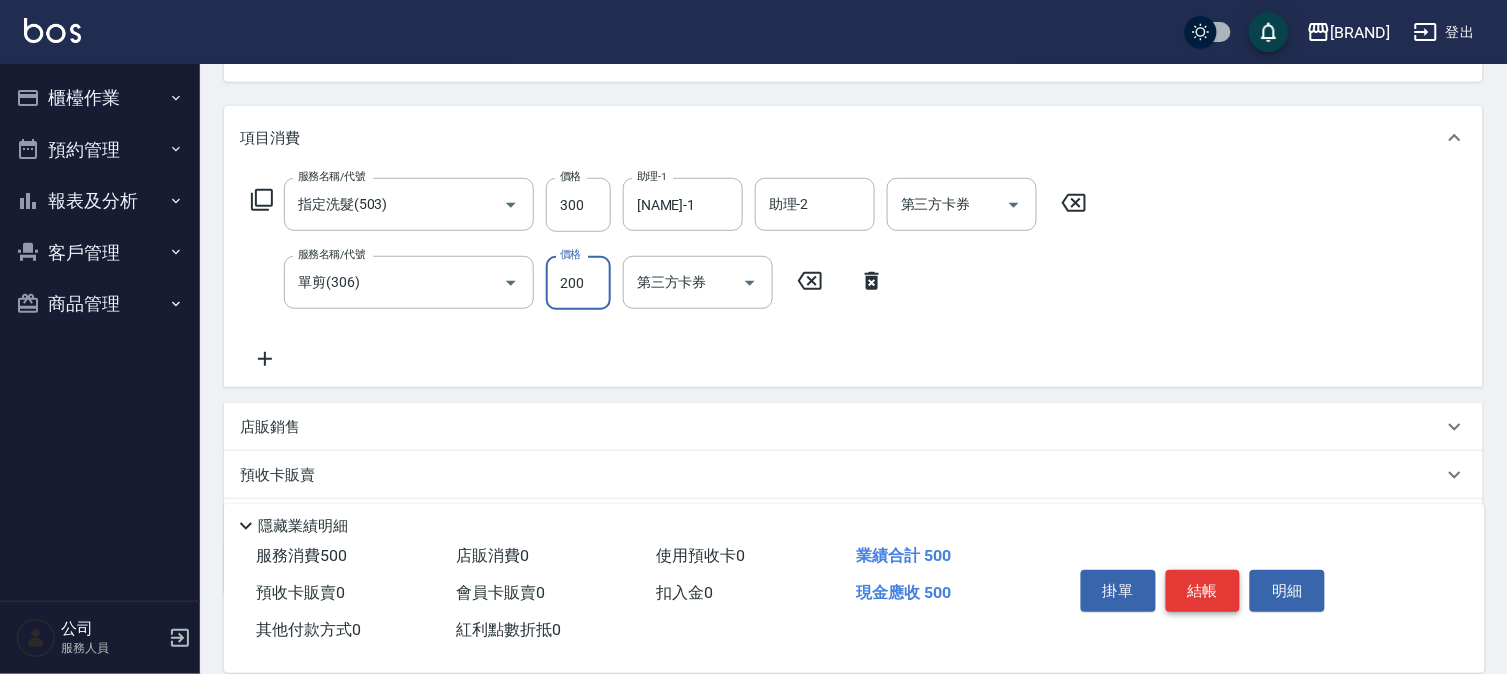 type on "200" 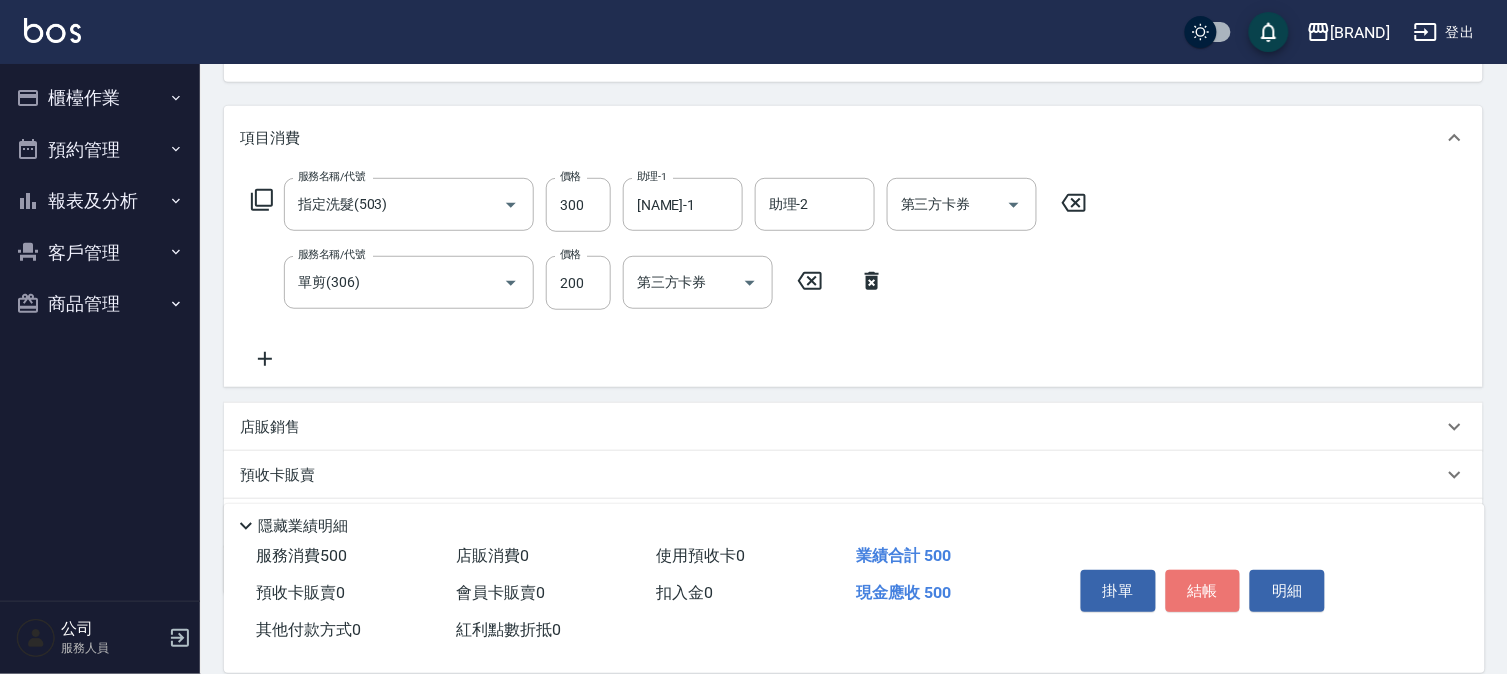 click on "結帳" at bounding box center [1203, 591] 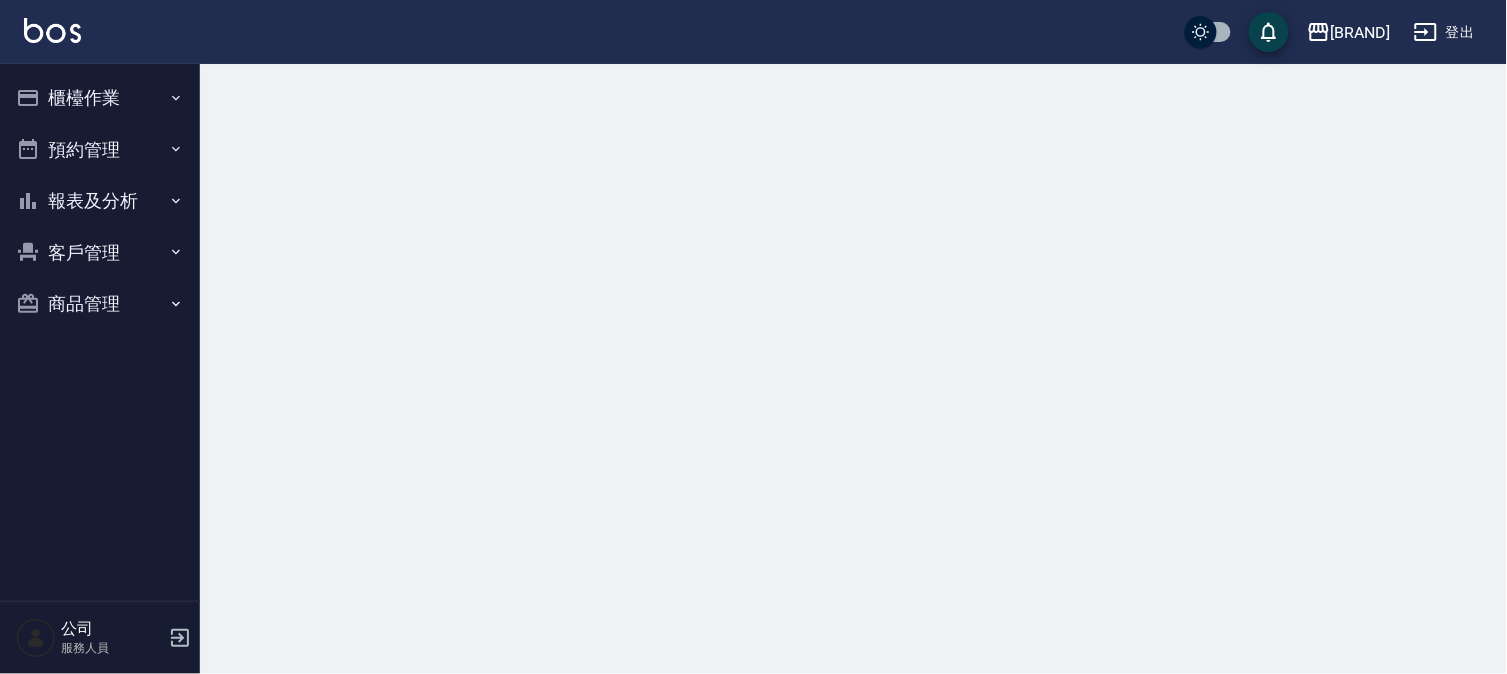 scroll, scrollTop: 0, scrollLeft: 0, axis: both 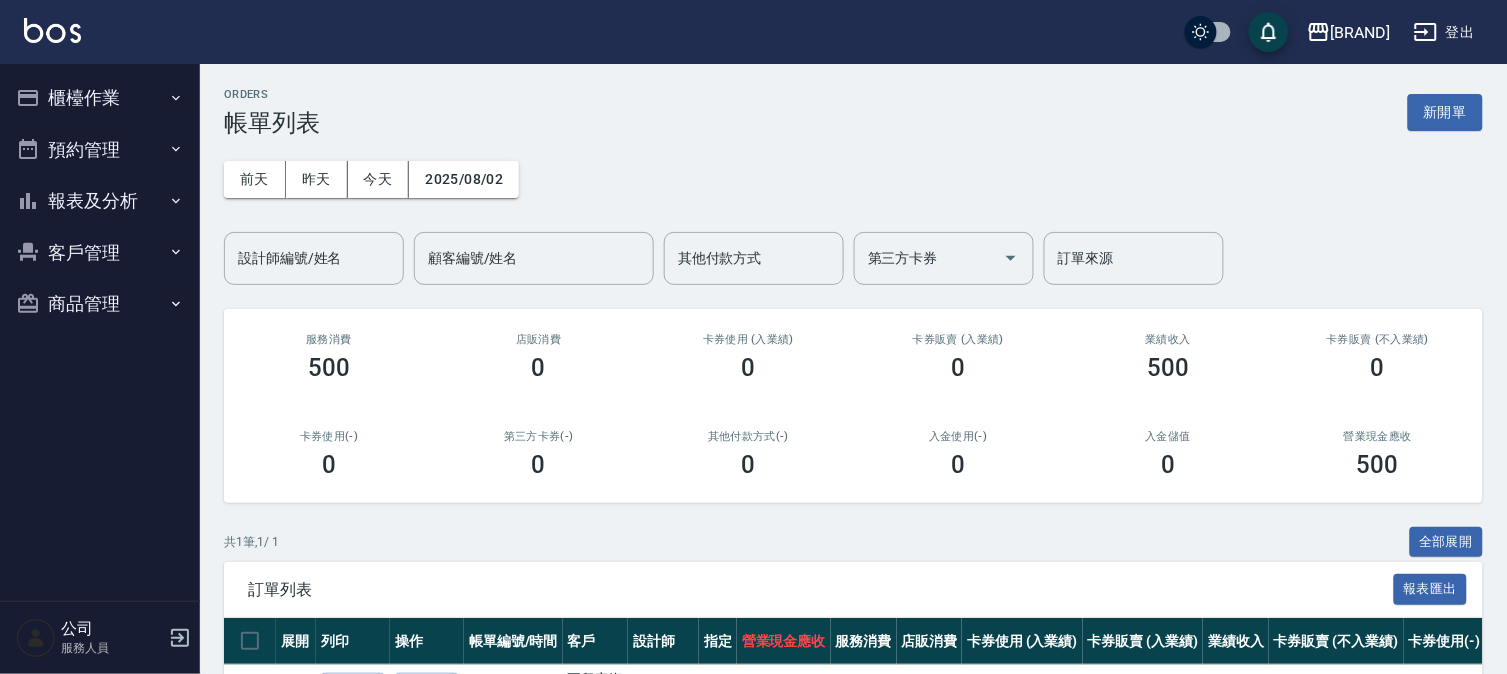 click on "櫃檯作業" at bounding box center (100, 98) 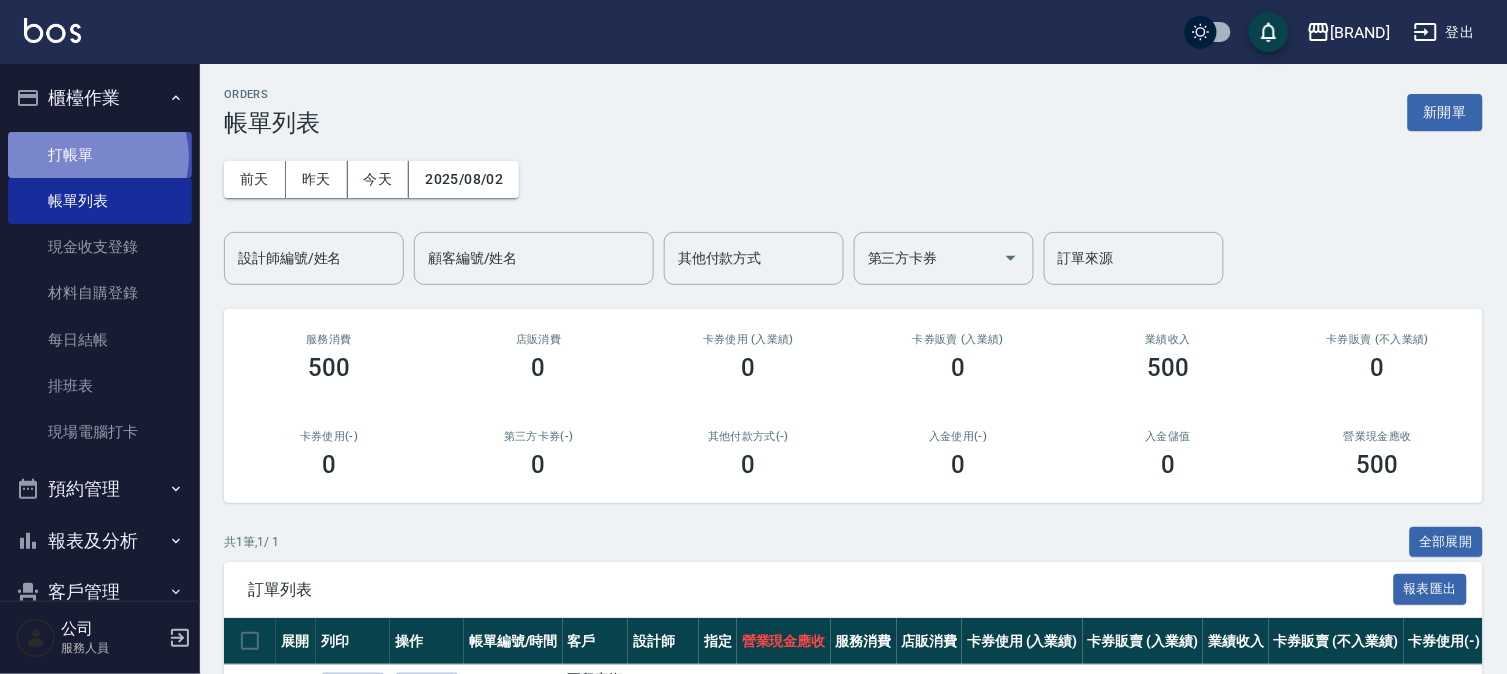 click on "打帳單" at bounding box center (100, 155) 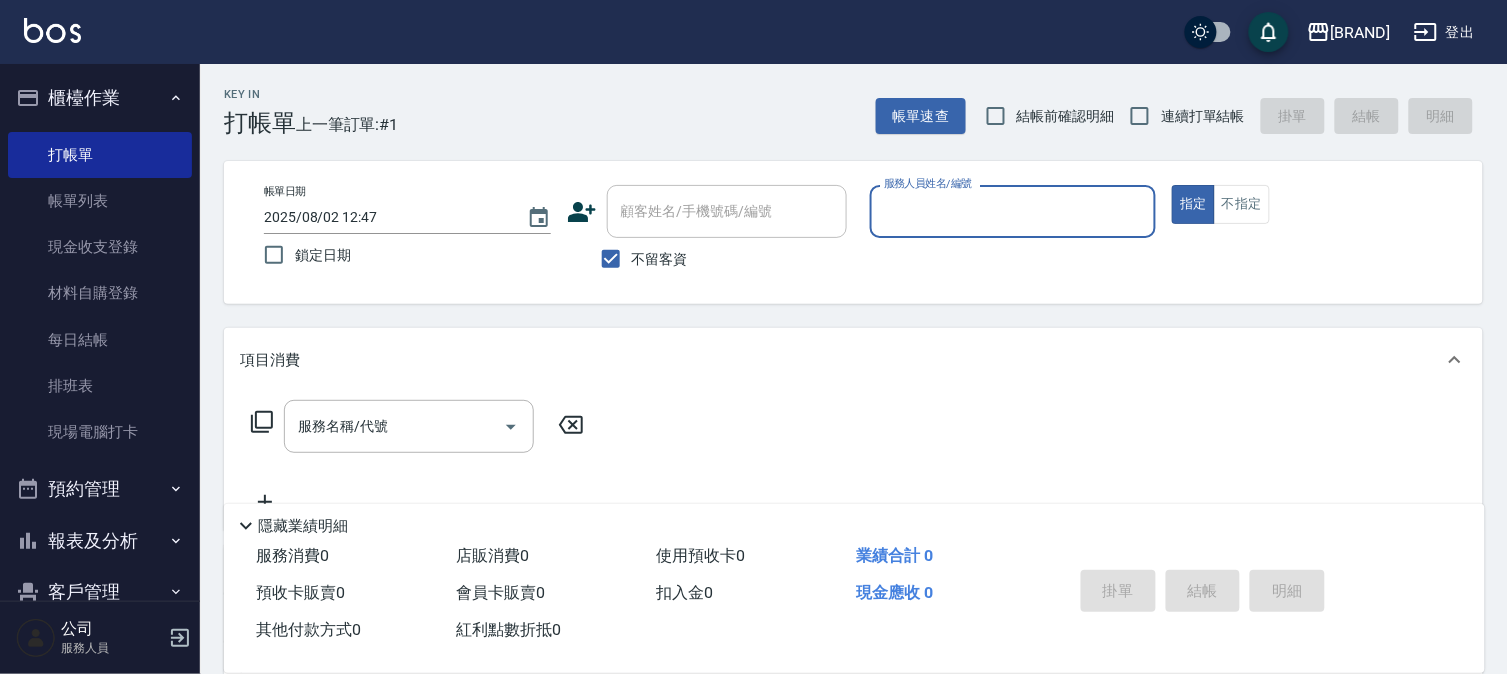 click on "服務人員姓名/編號" at bounding box center (1013, 211) 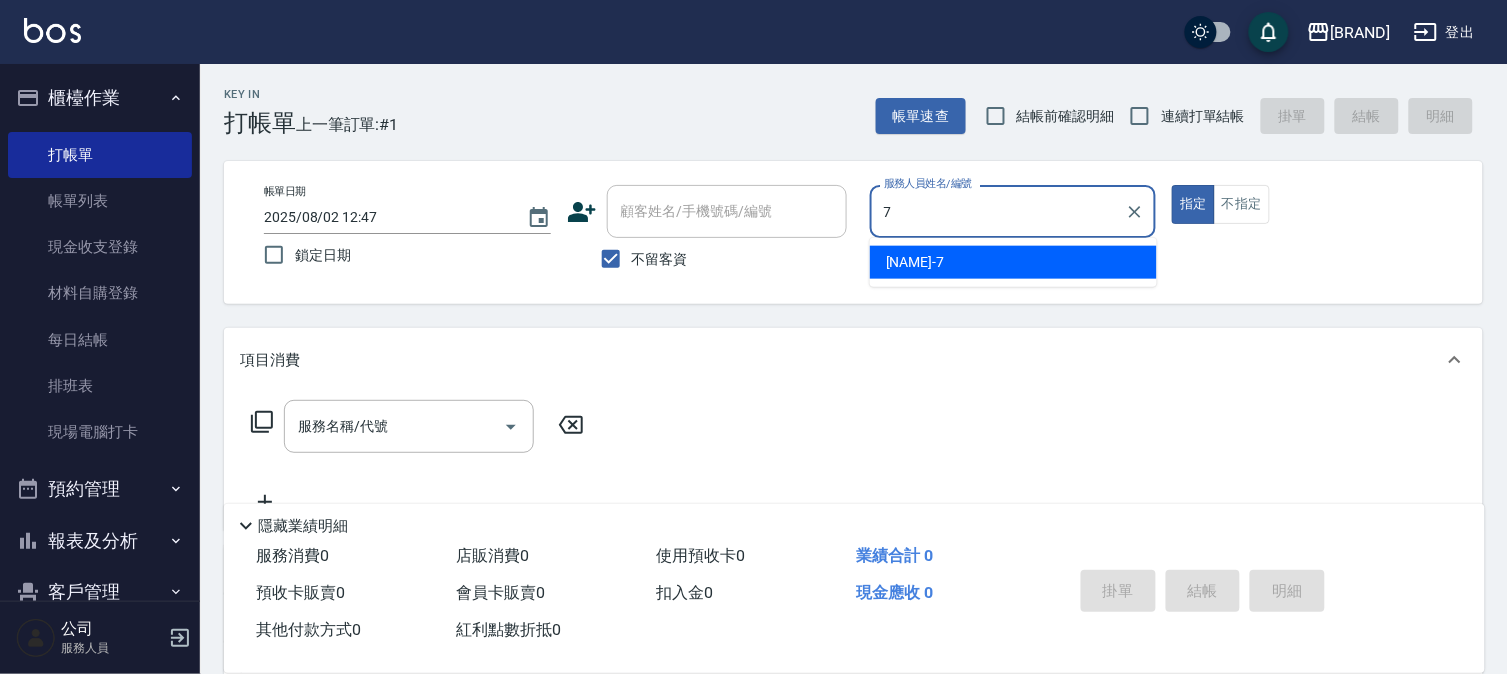 type on "[NAME]" 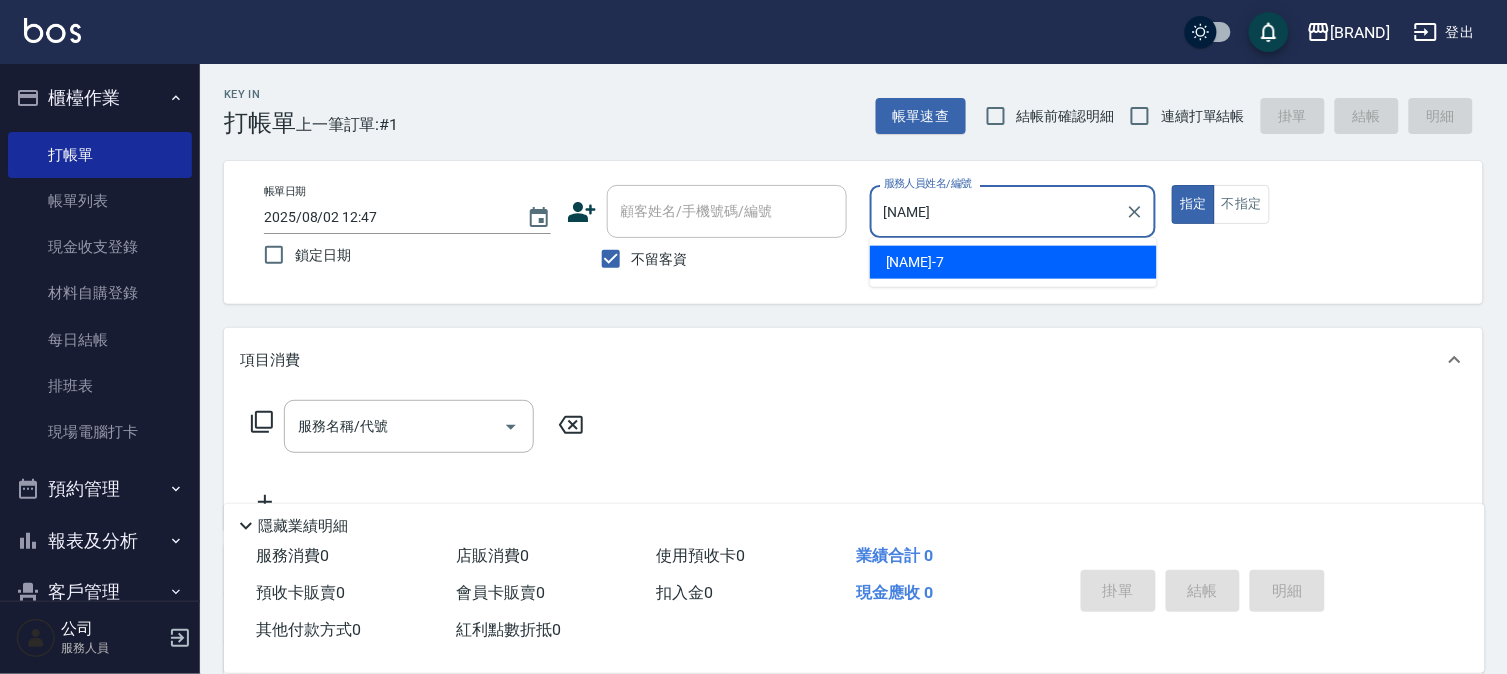 type on "true" 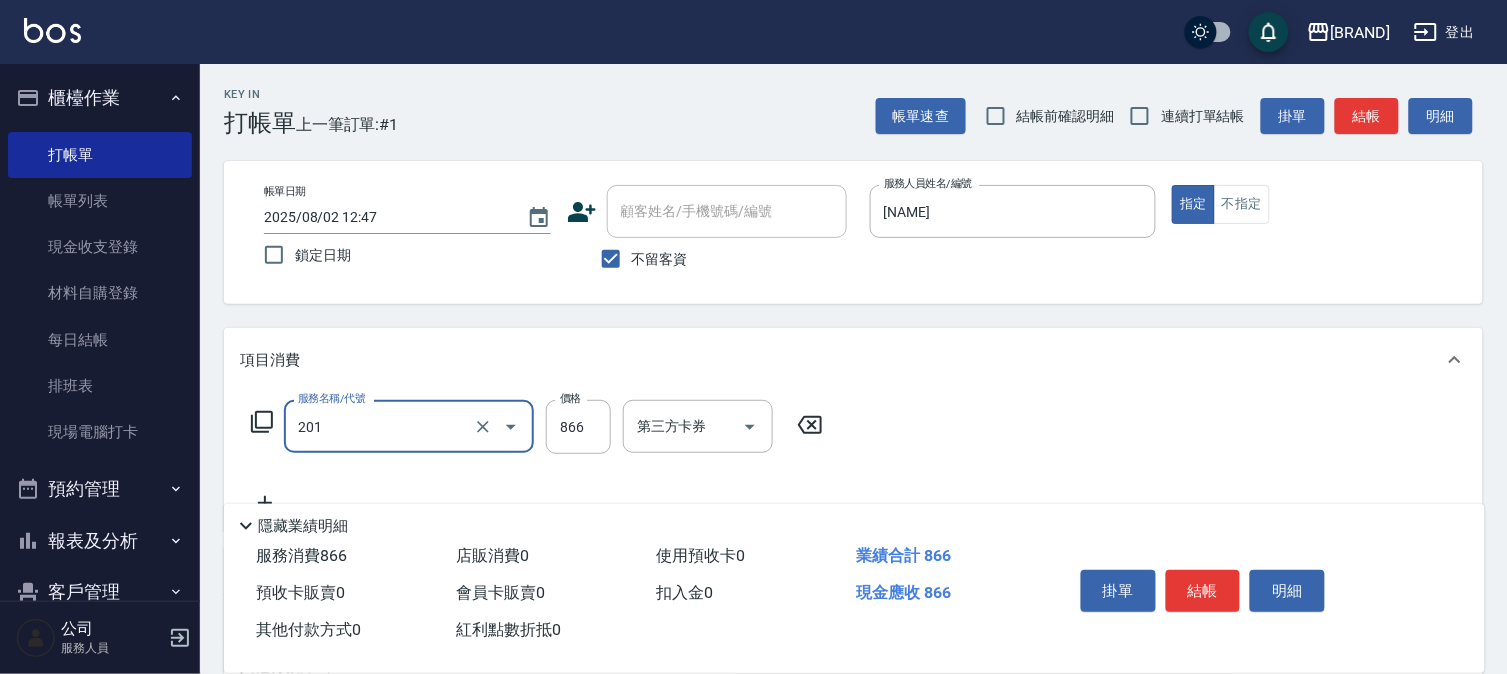 type on "燙髮(互助)(201)" 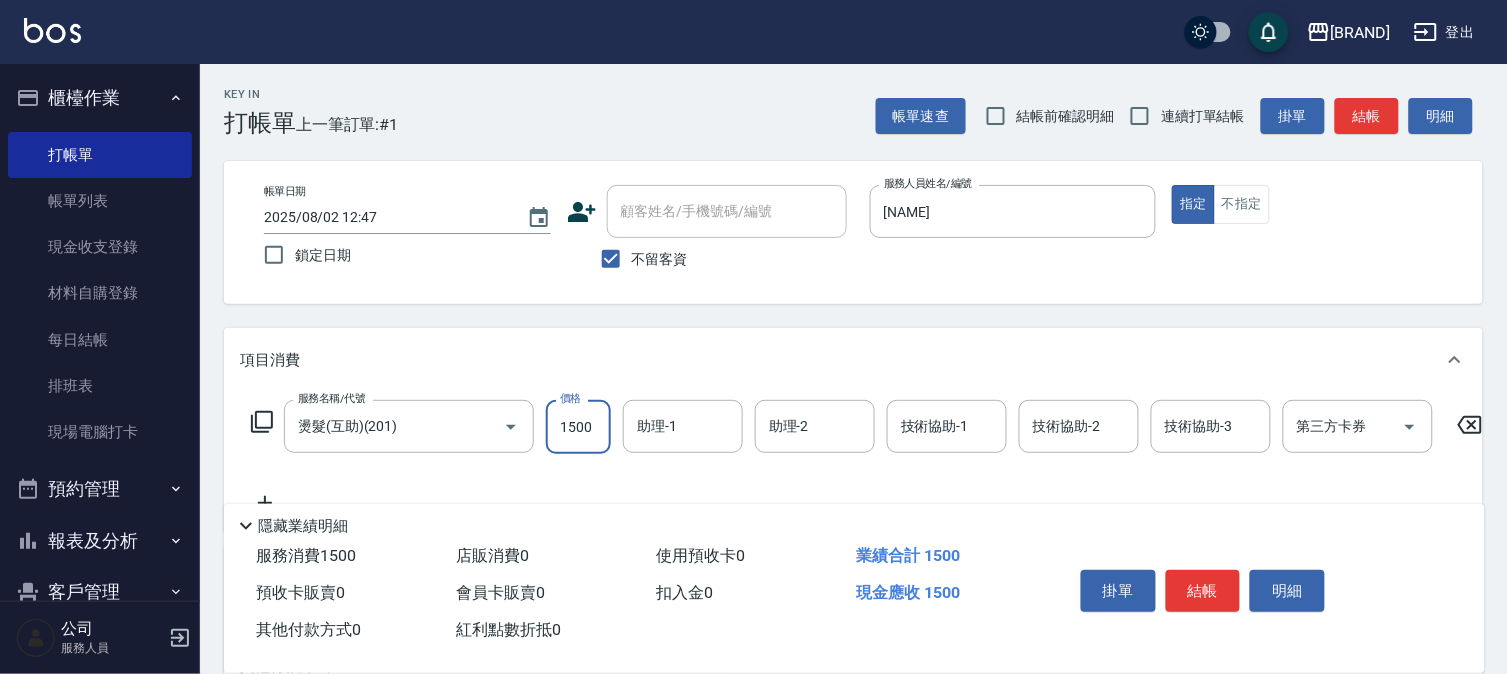type on "1500" 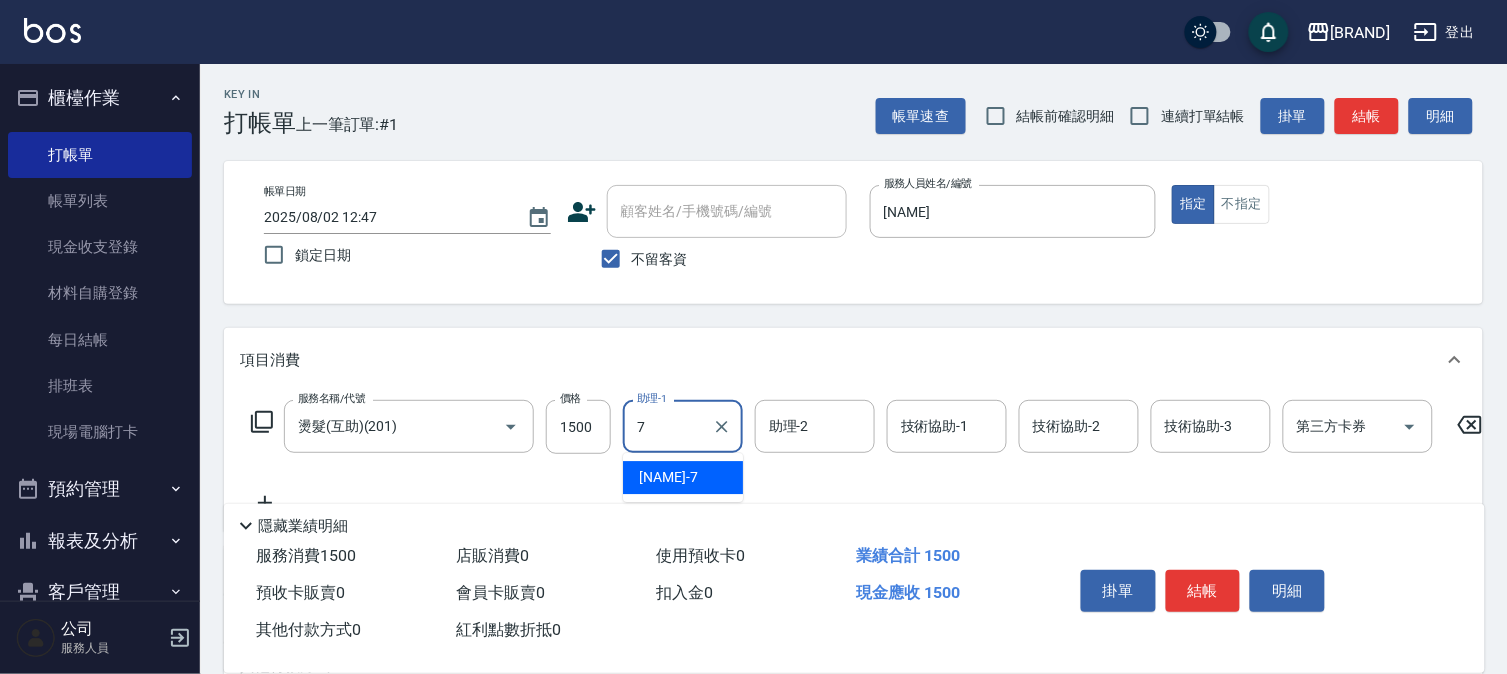 type on "[NAME]" 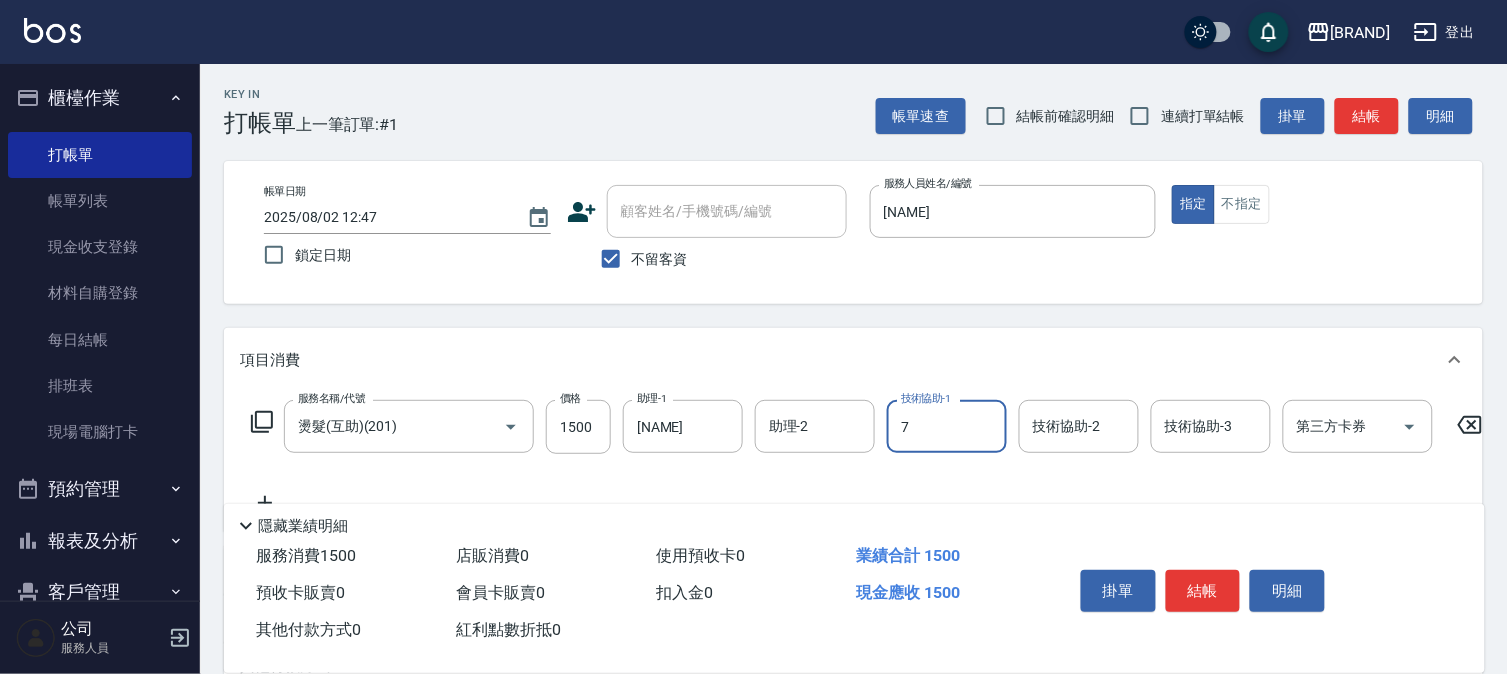 type on "[NAME]" 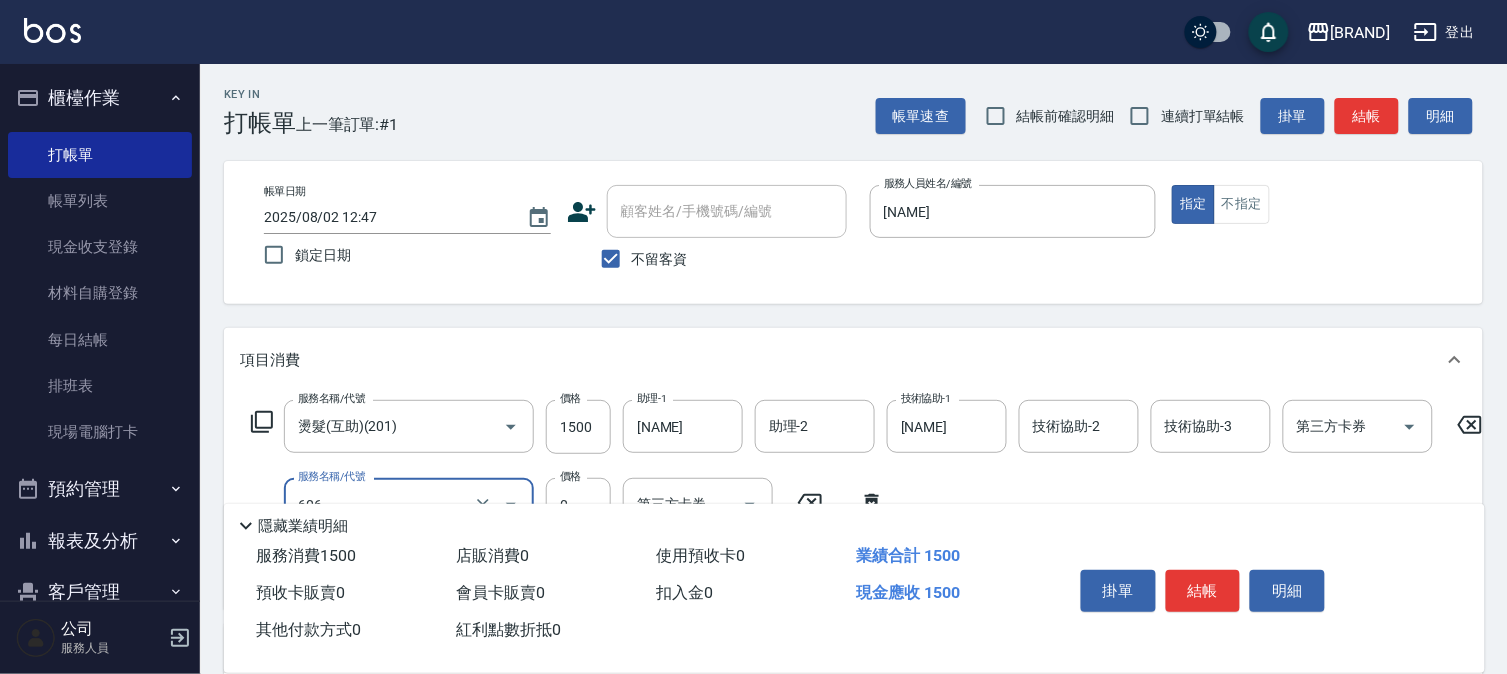 type on "免費護髮(606)" 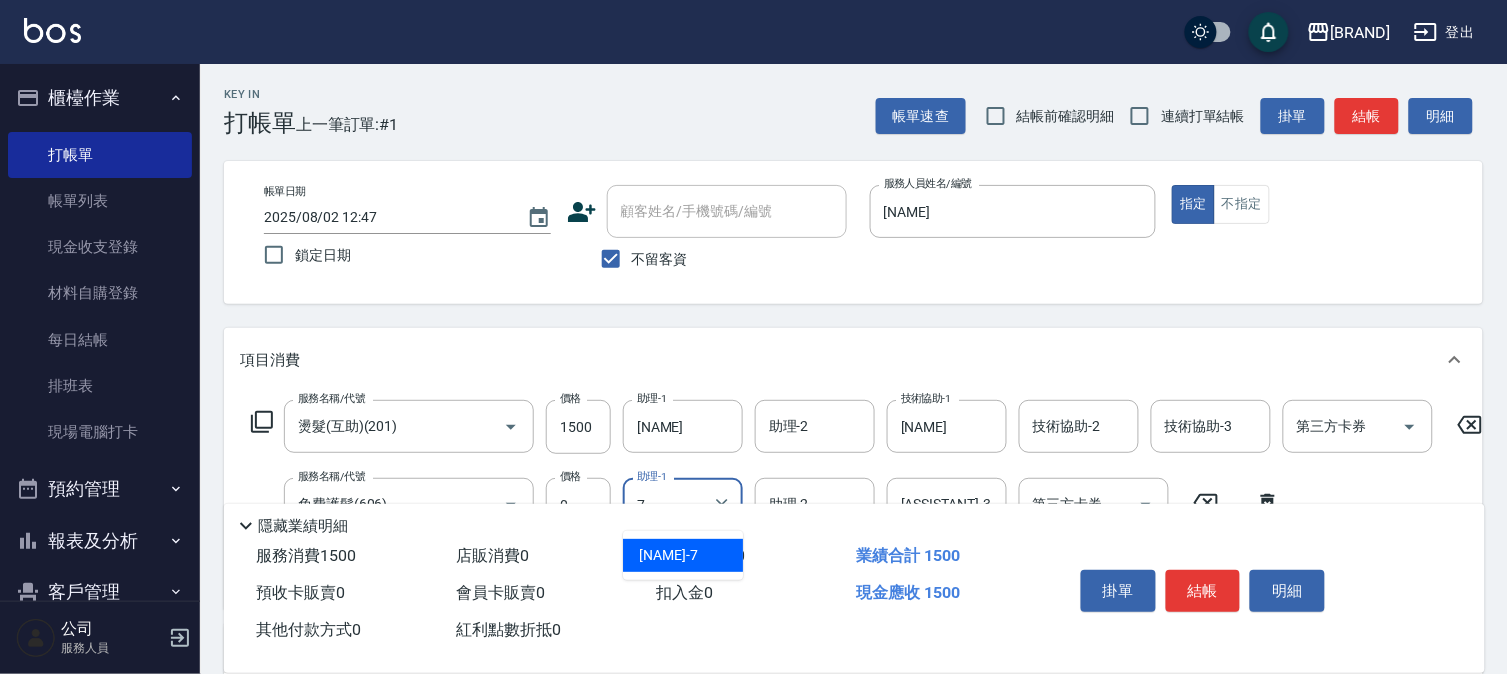 type on "[NAME]" 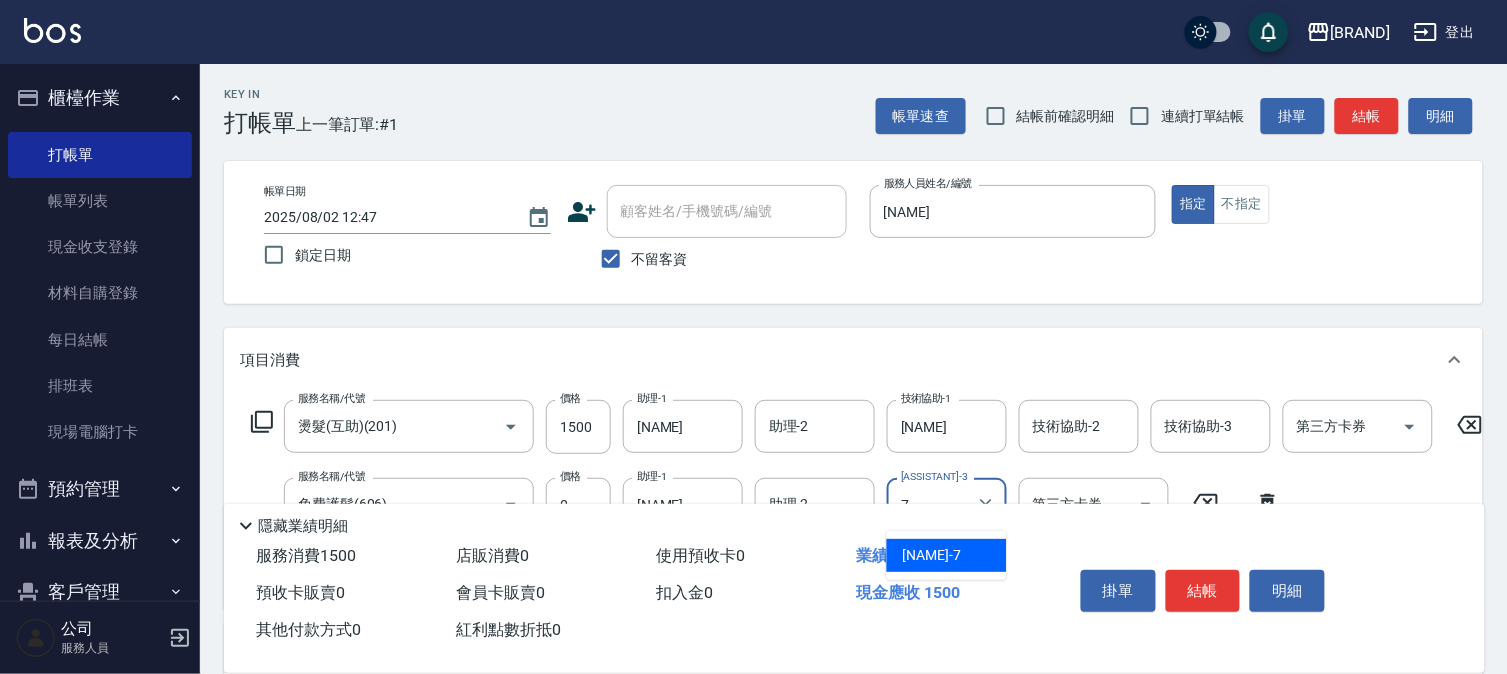 type on "[NAME]" 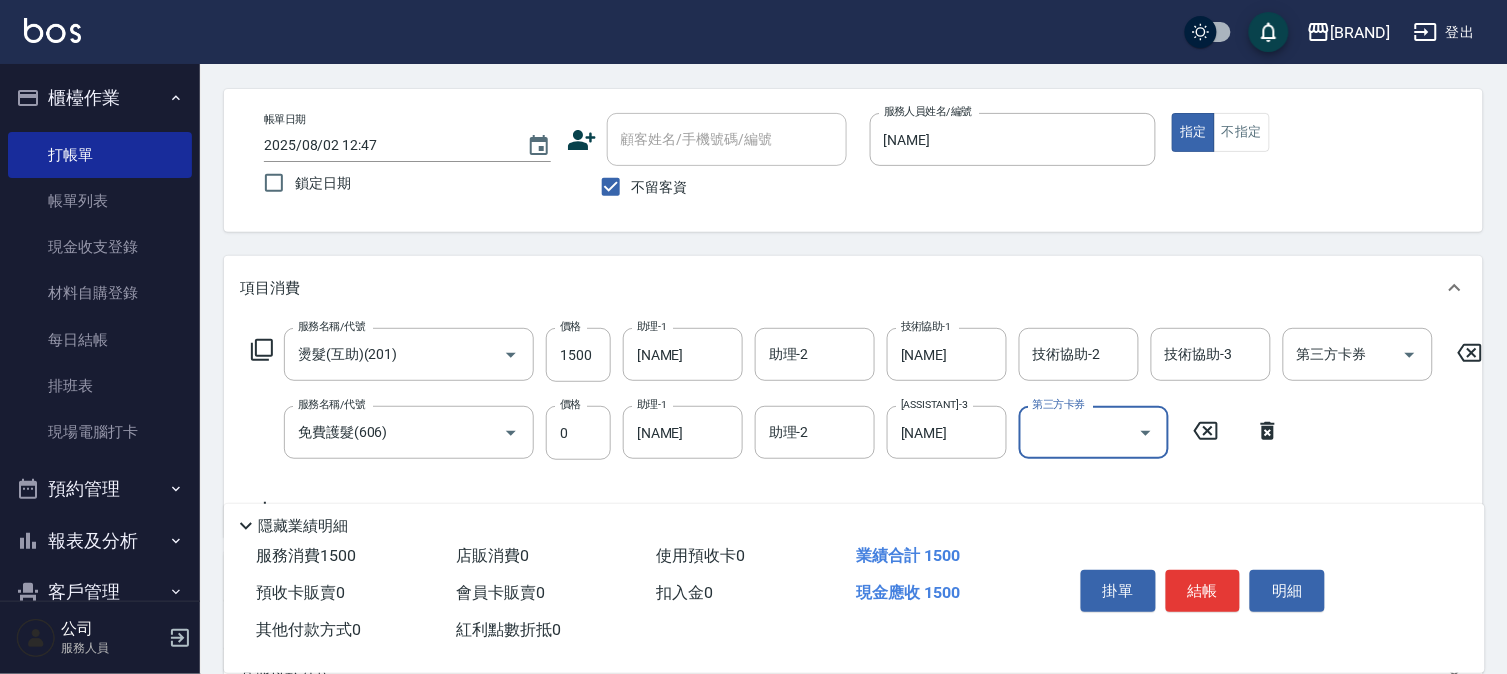 scroll, scrollTop: 111, scrollLeft: 0, axis: vertical 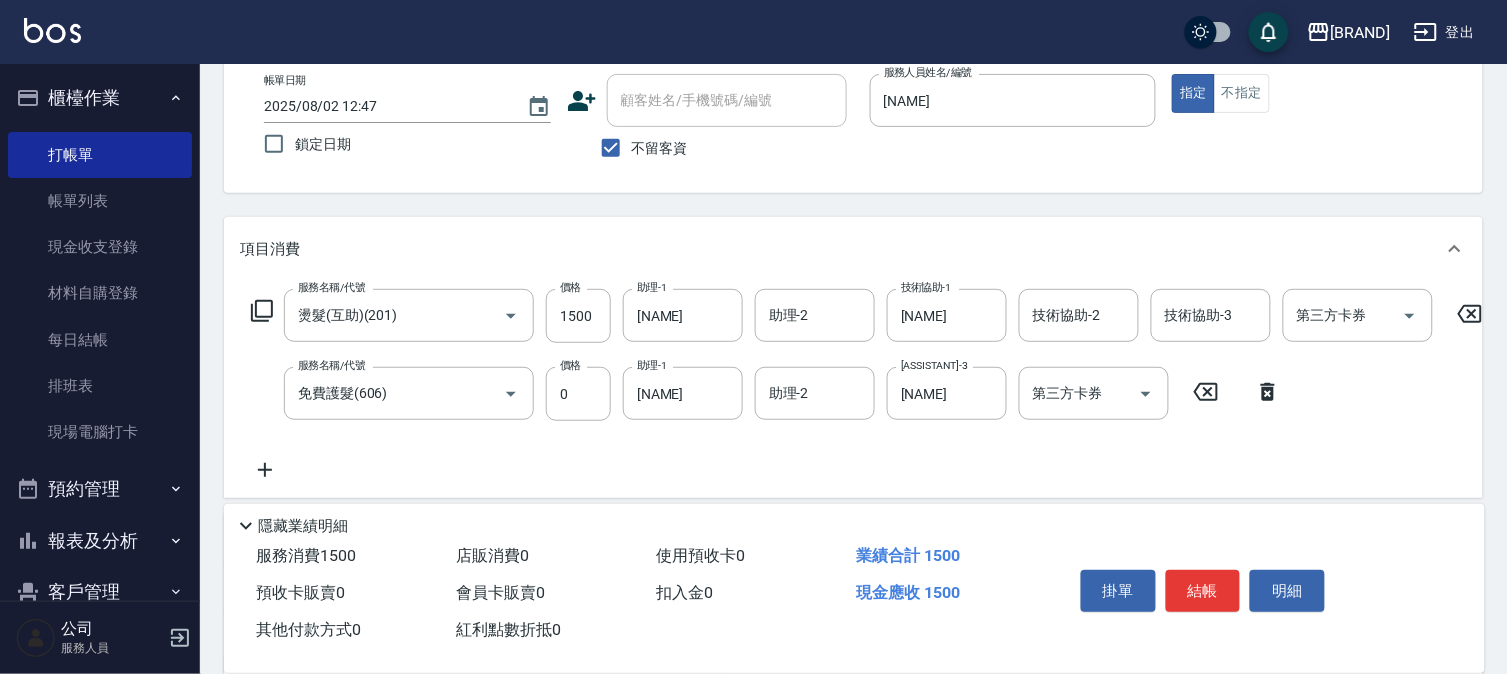 click 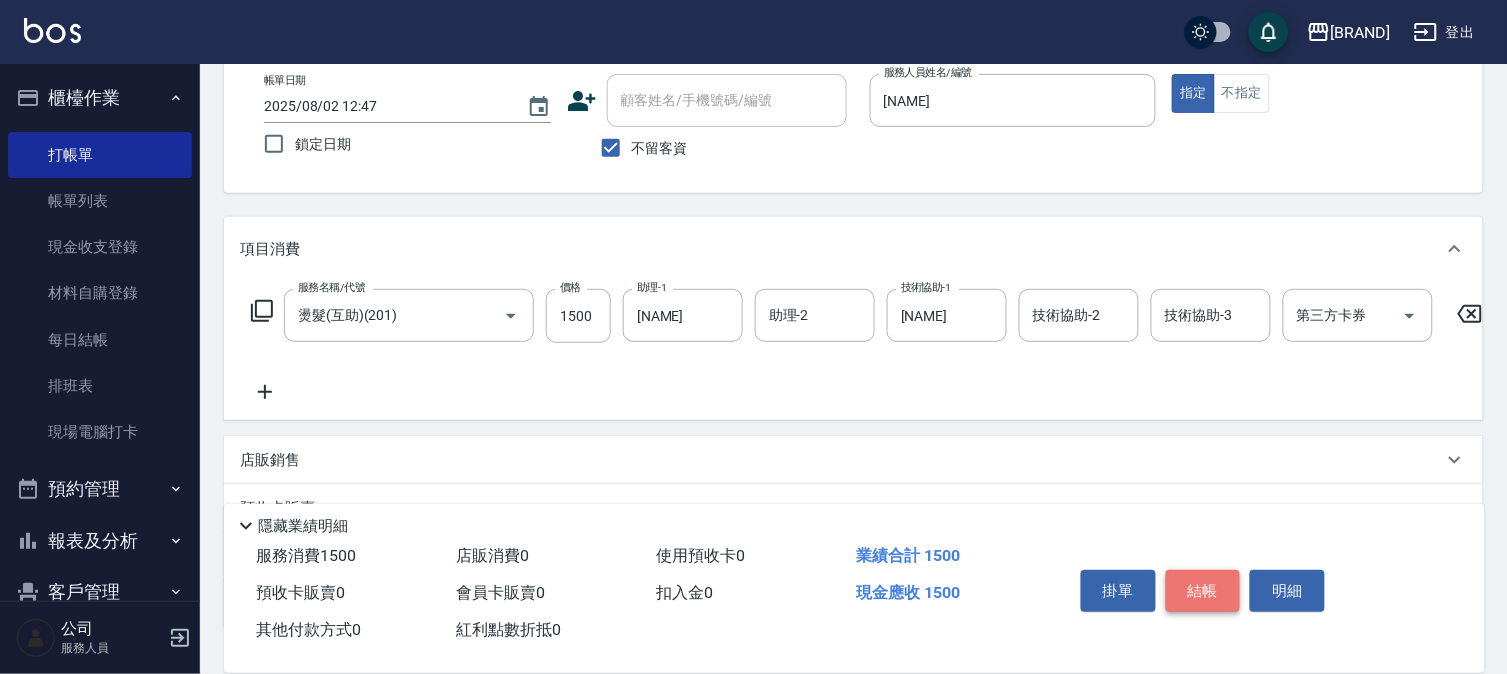 click on "結帳" at bounding box center [1203, 591] 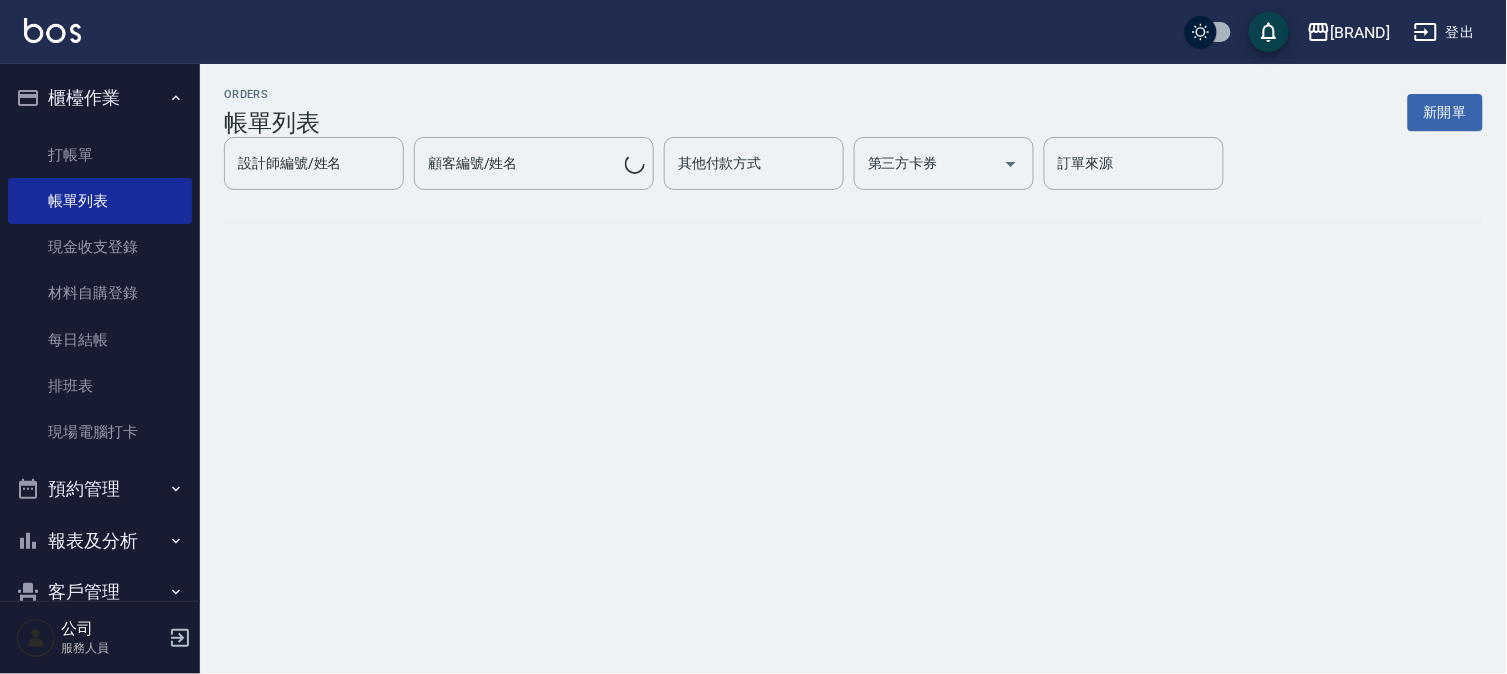 scroll, scrollTop: 0, scrollLeft: 0, axis: both 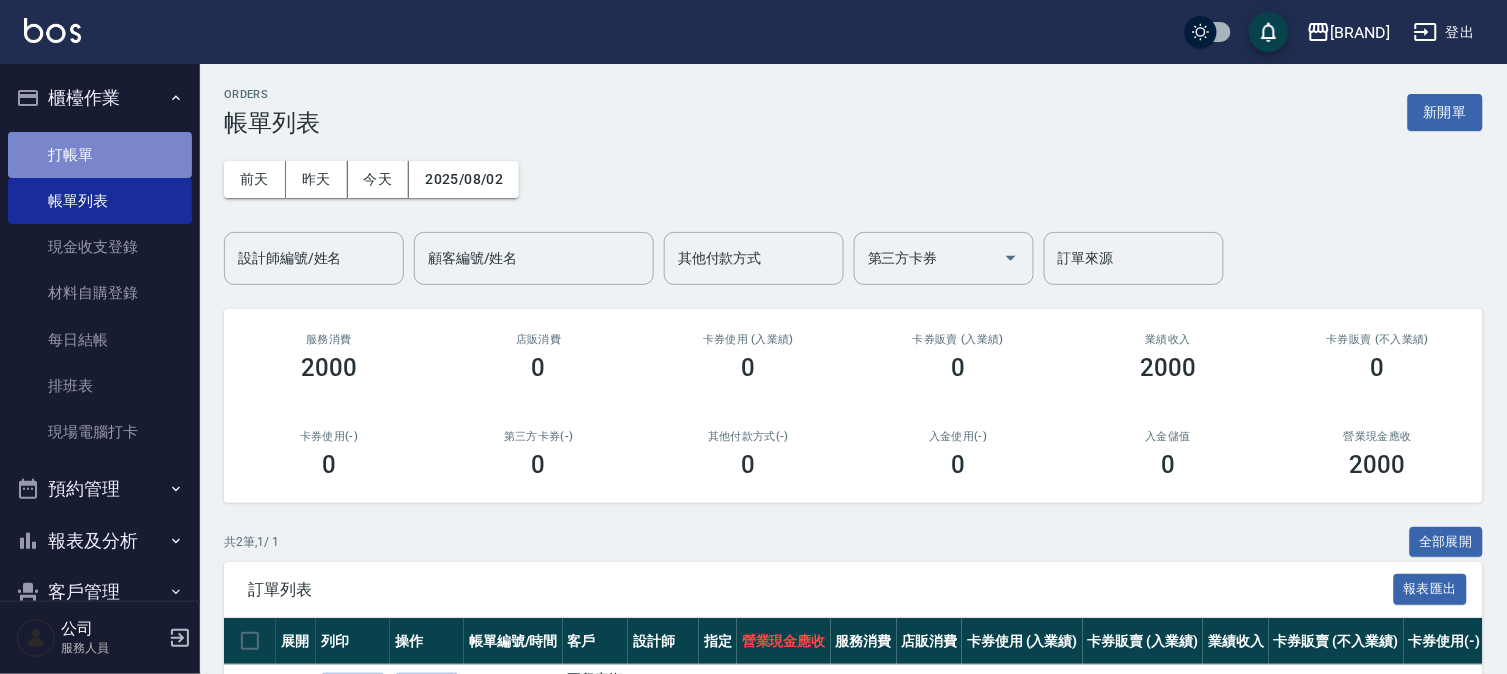 click on "打帳單" at bounding box center [100, 155] 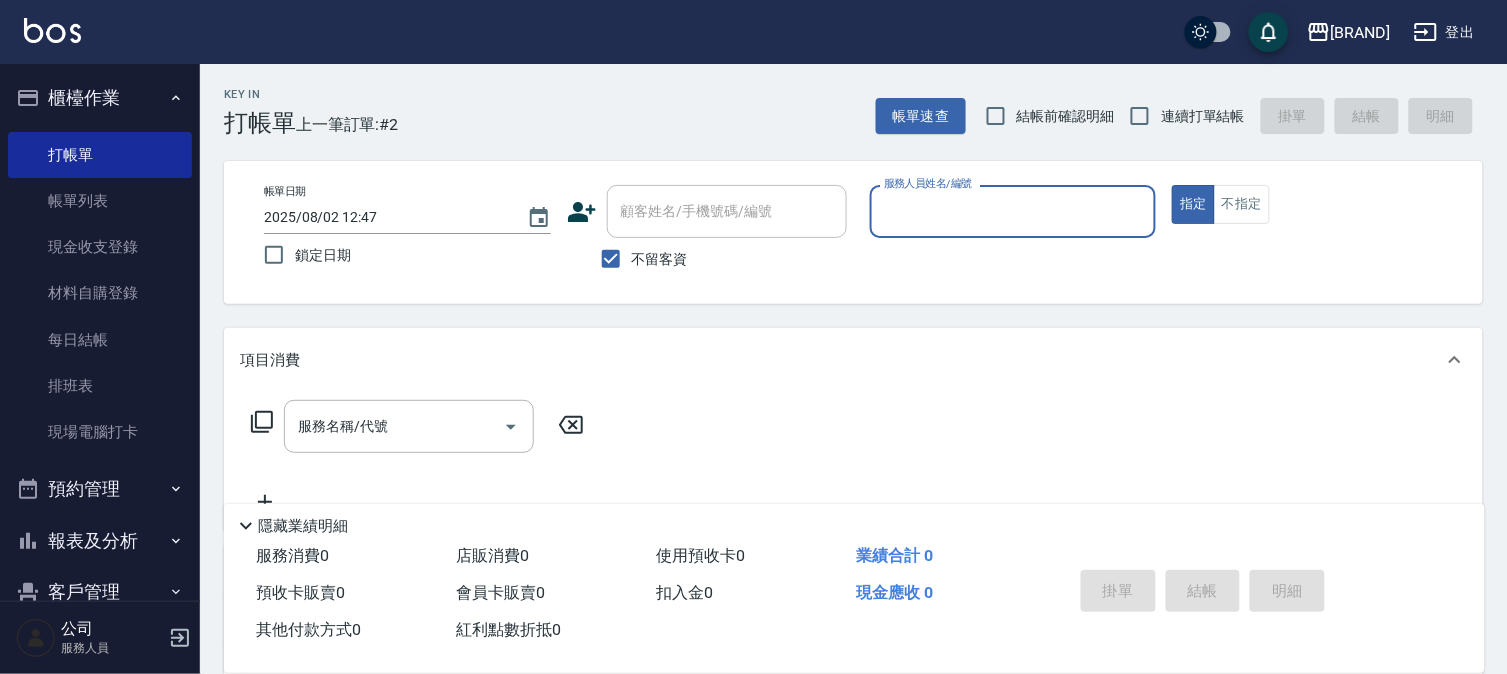 click on "服務人員姓名/編號" at bounding box center [1013, 211] 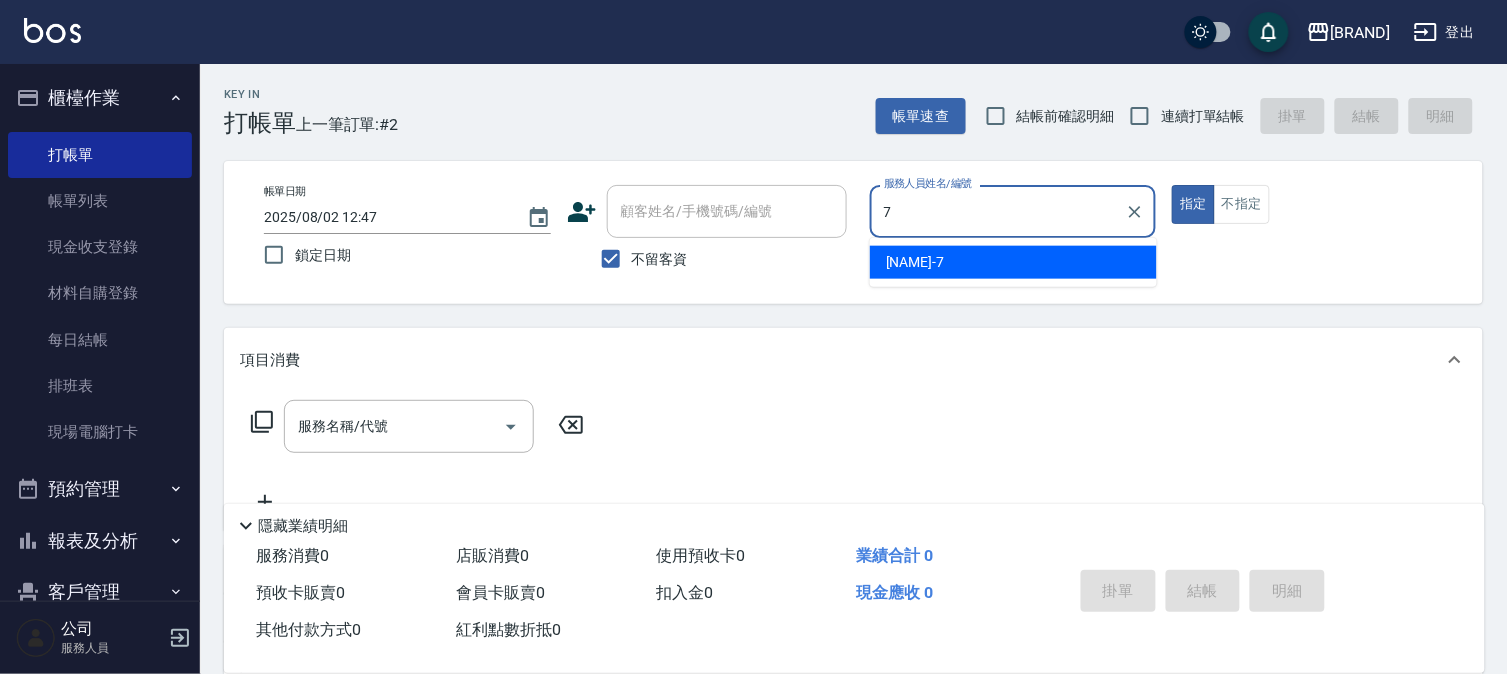 type on "[NAME]" 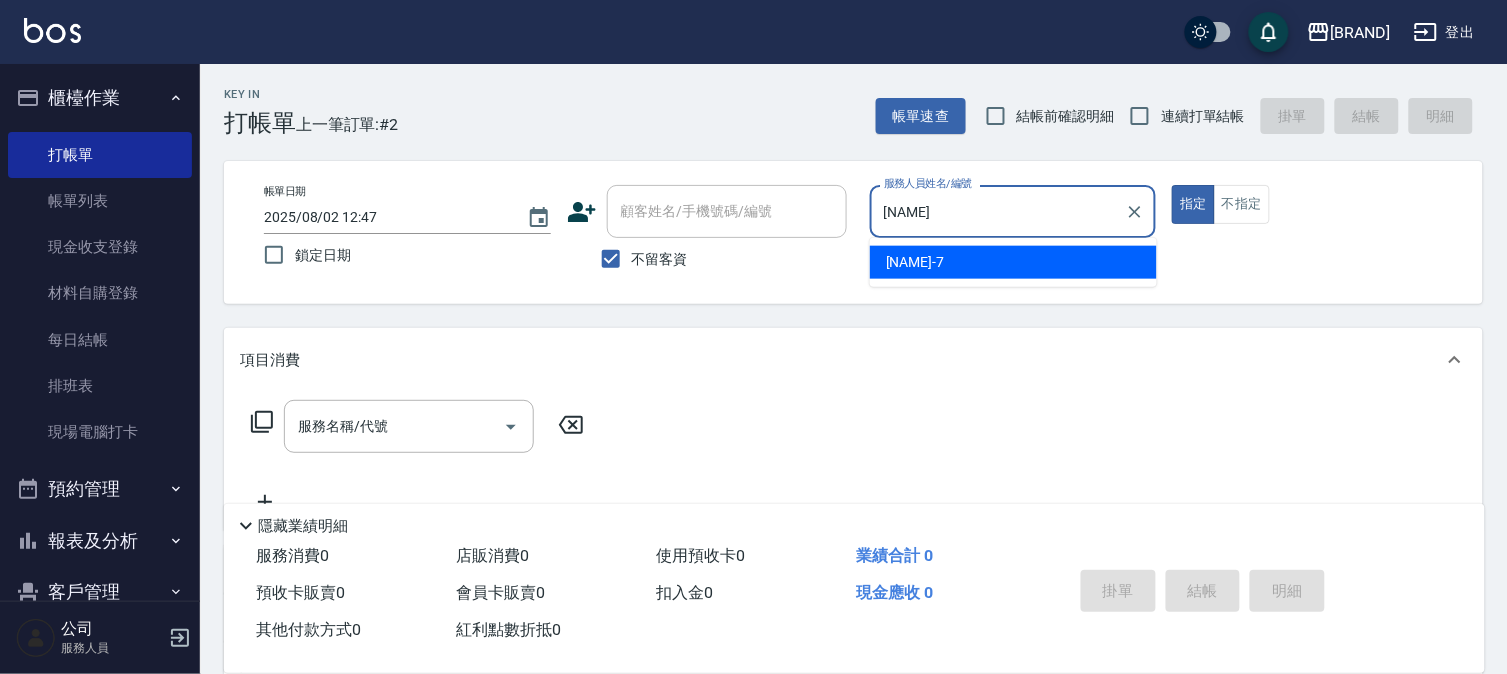 type on "true" 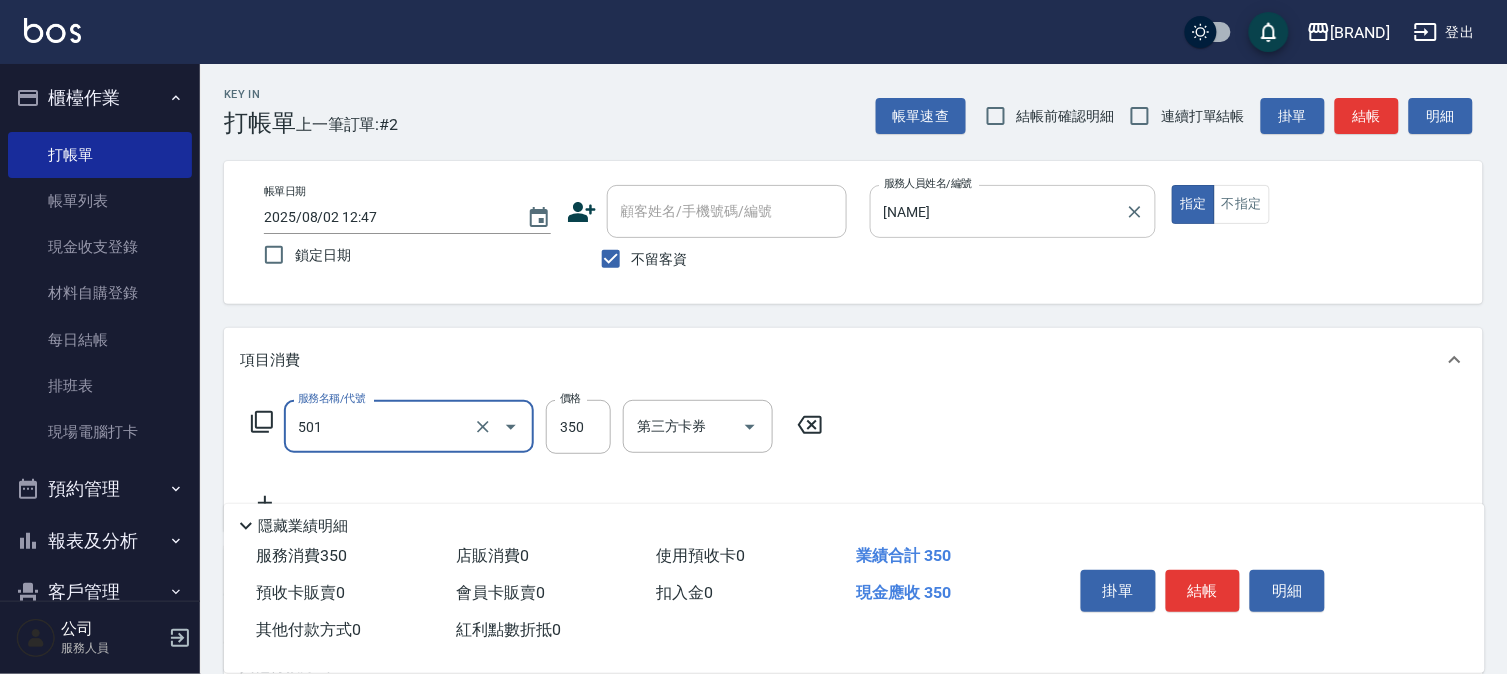 type on "P.S洗髮(501)" 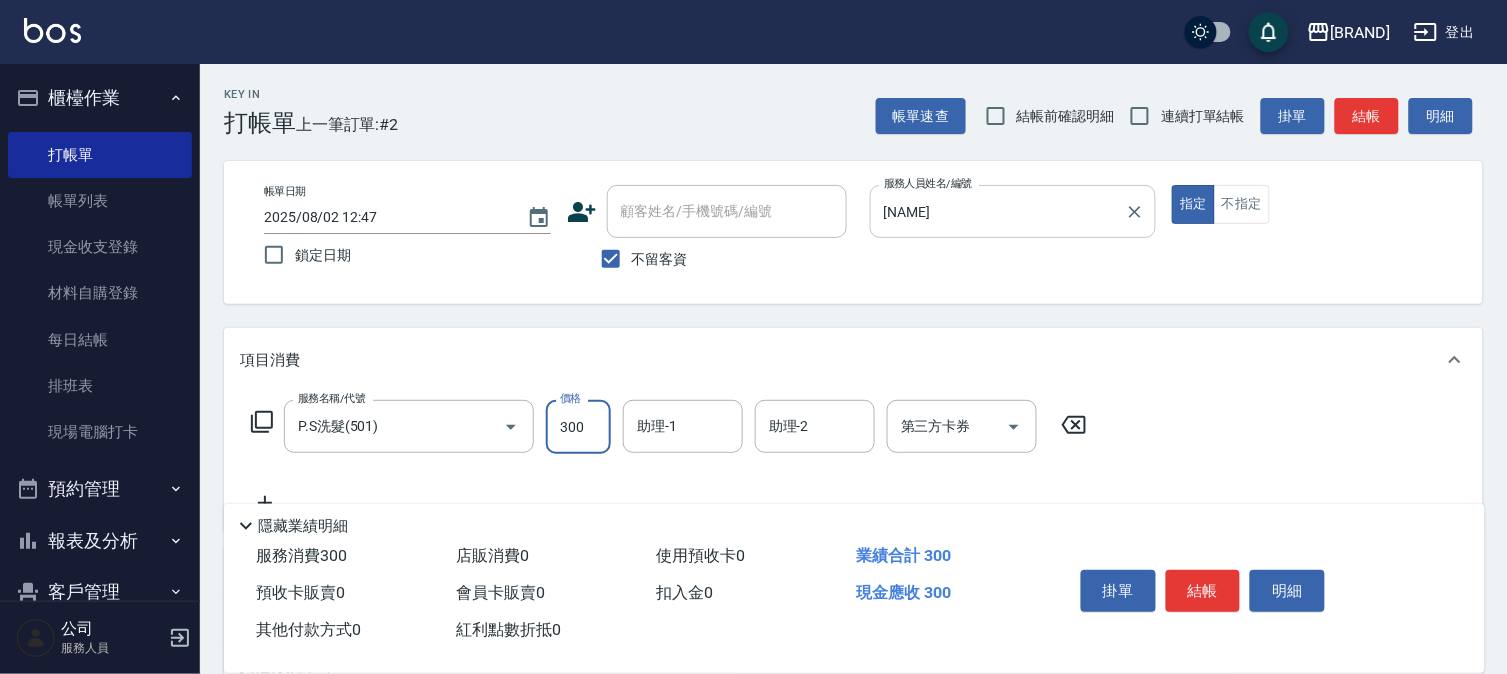 type on "300" 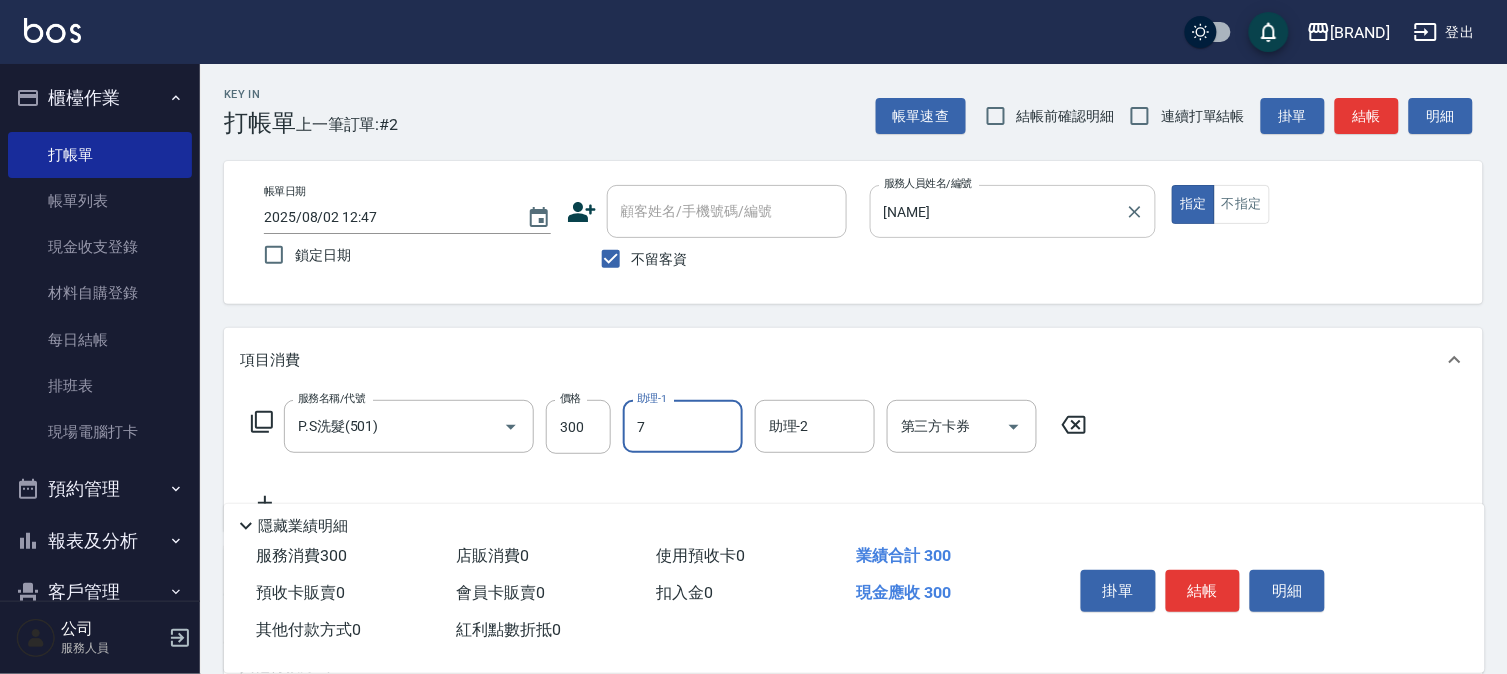 type on "[NAME]" 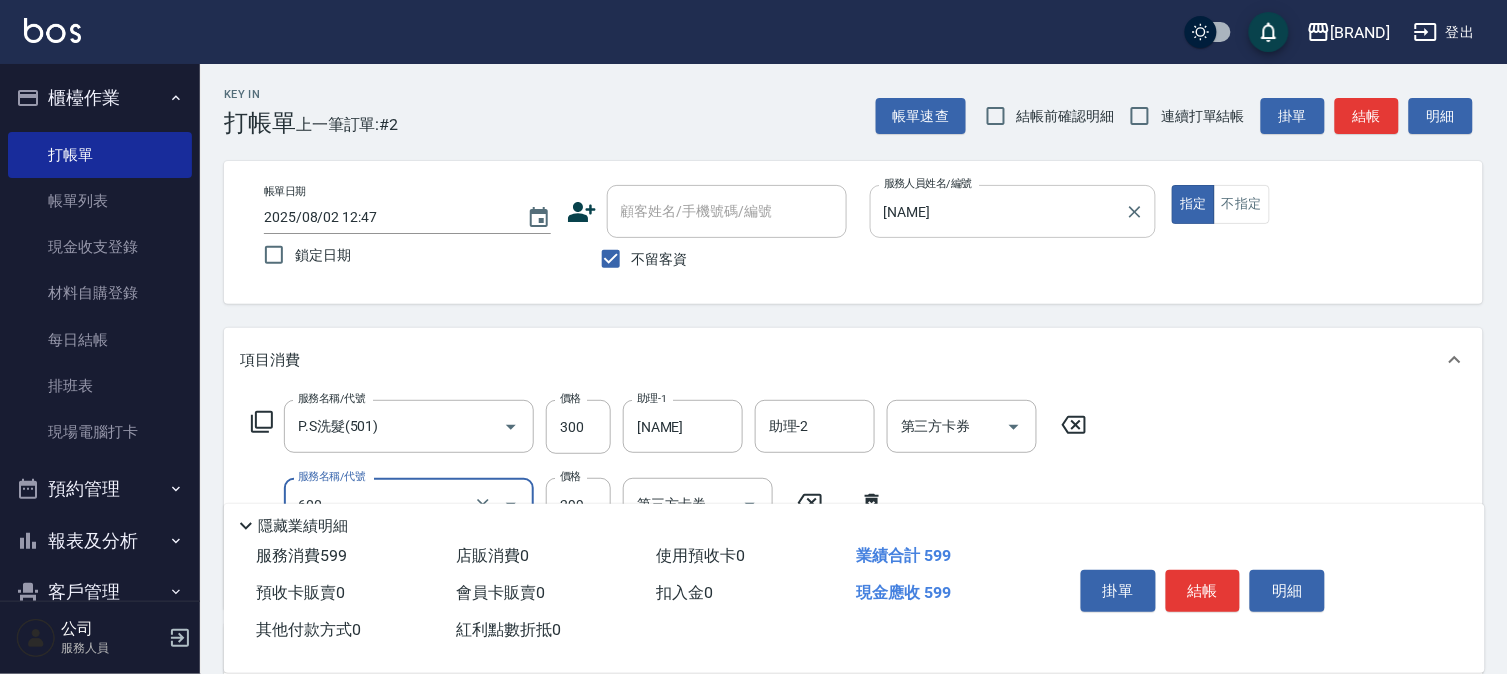 type on "自備護髮(600)" 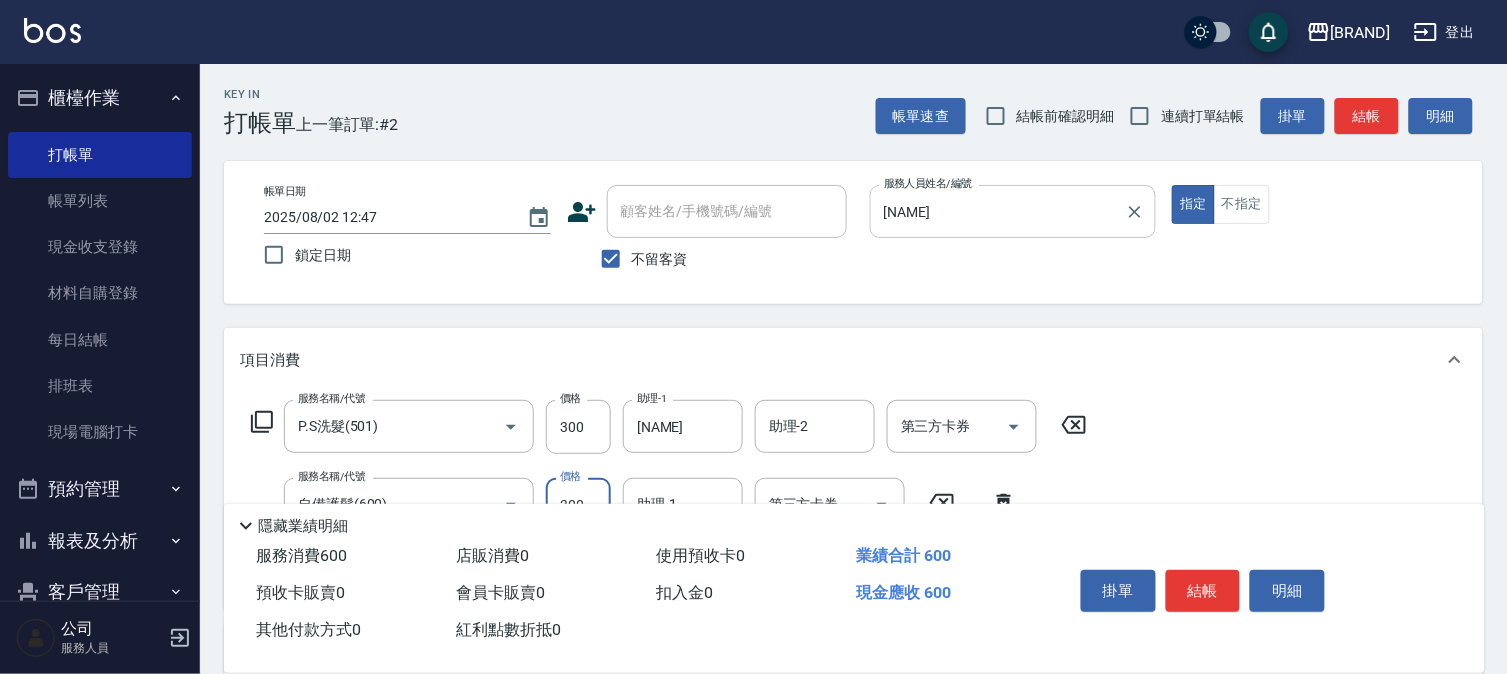 type on "300" 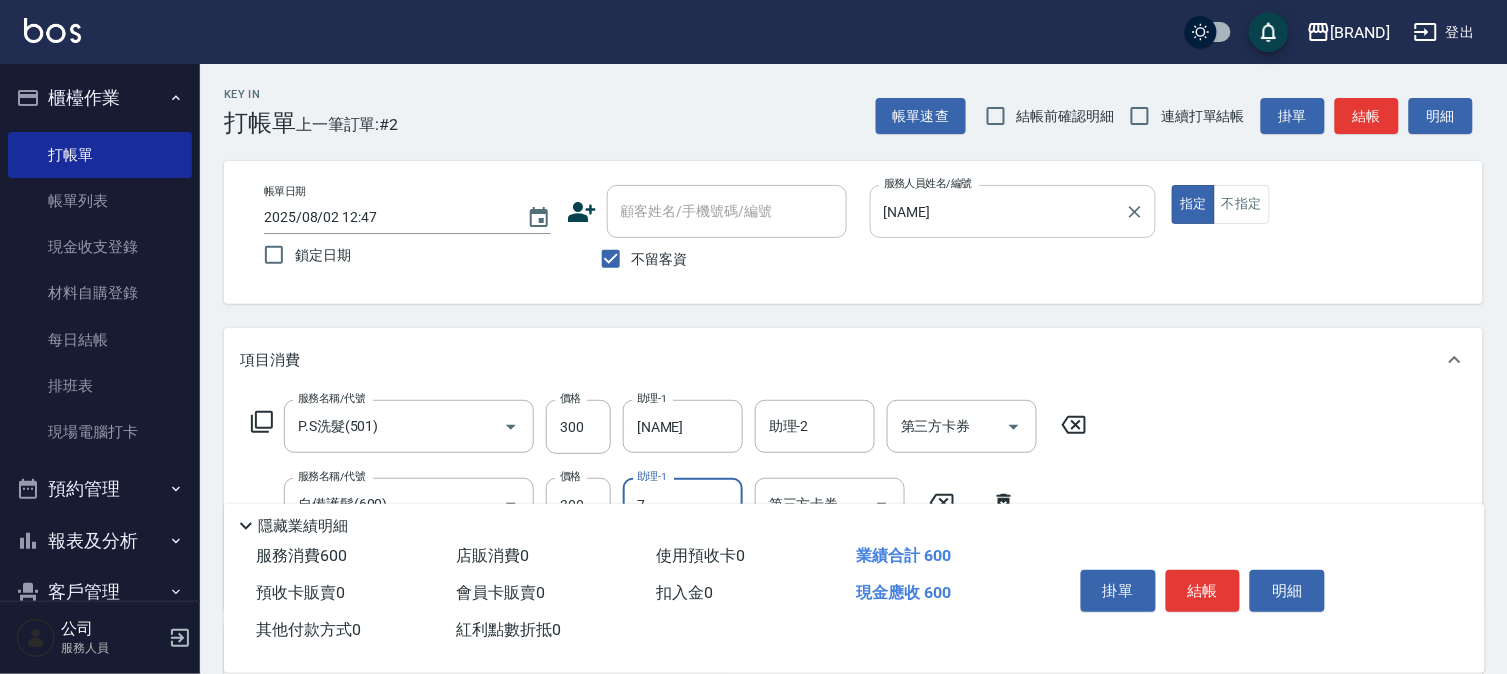type on "[NAME]" 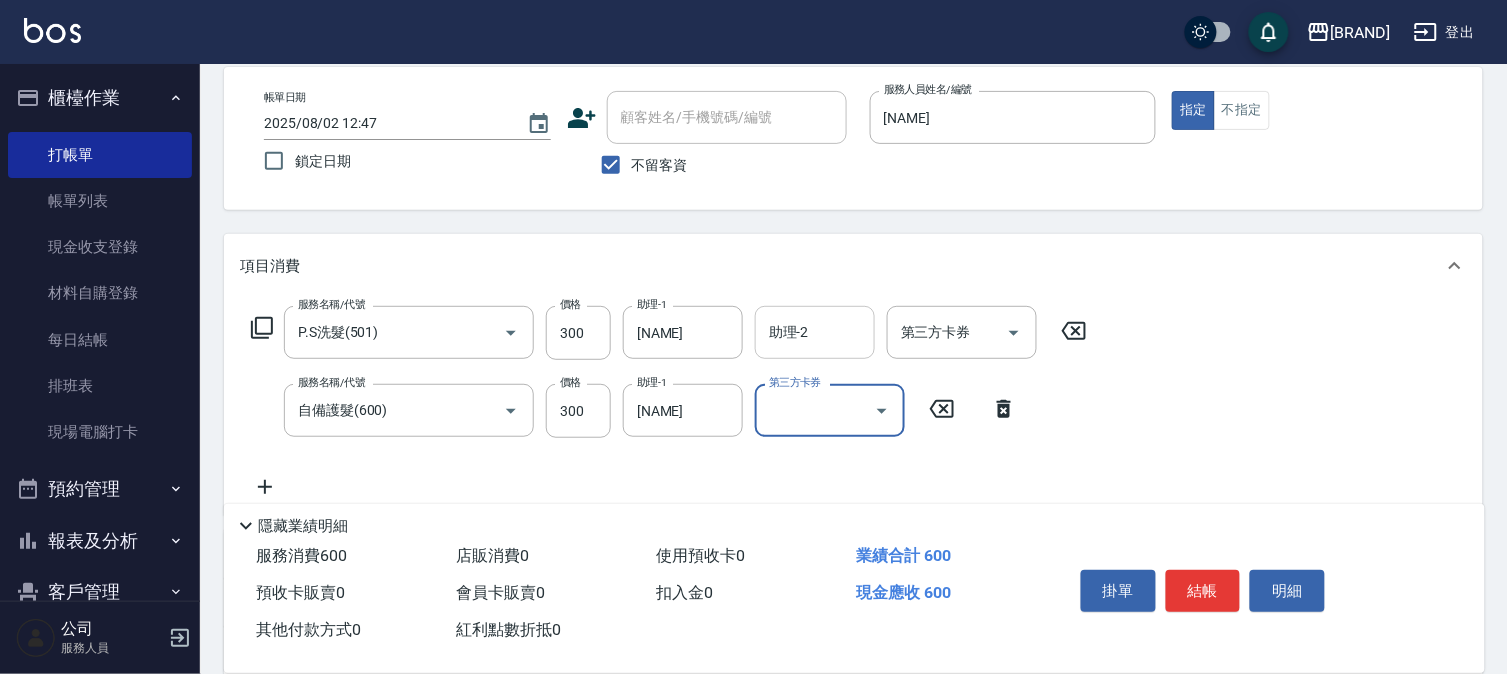 scroll, scrollTop: 222, scrollLeft: 0, axis: vertical 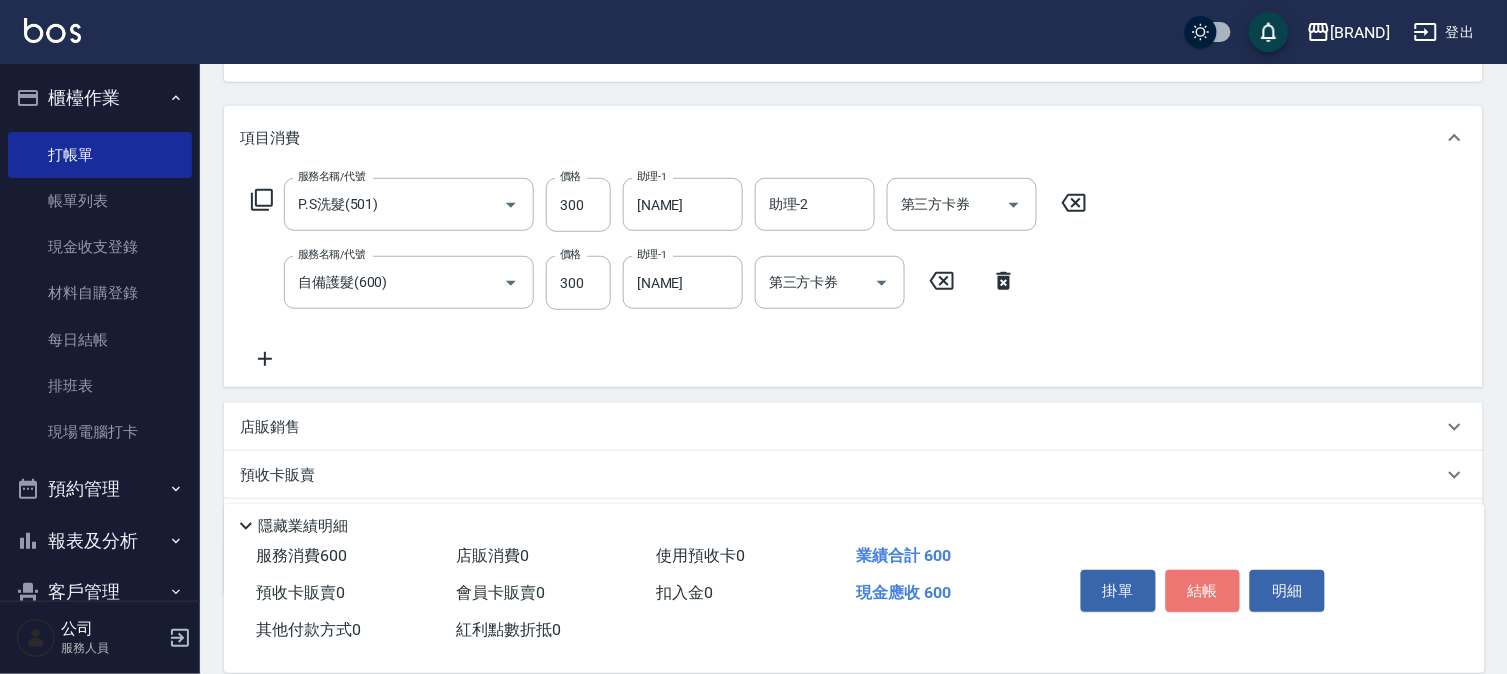click on "結帳" at bounding box center (1203, 591) 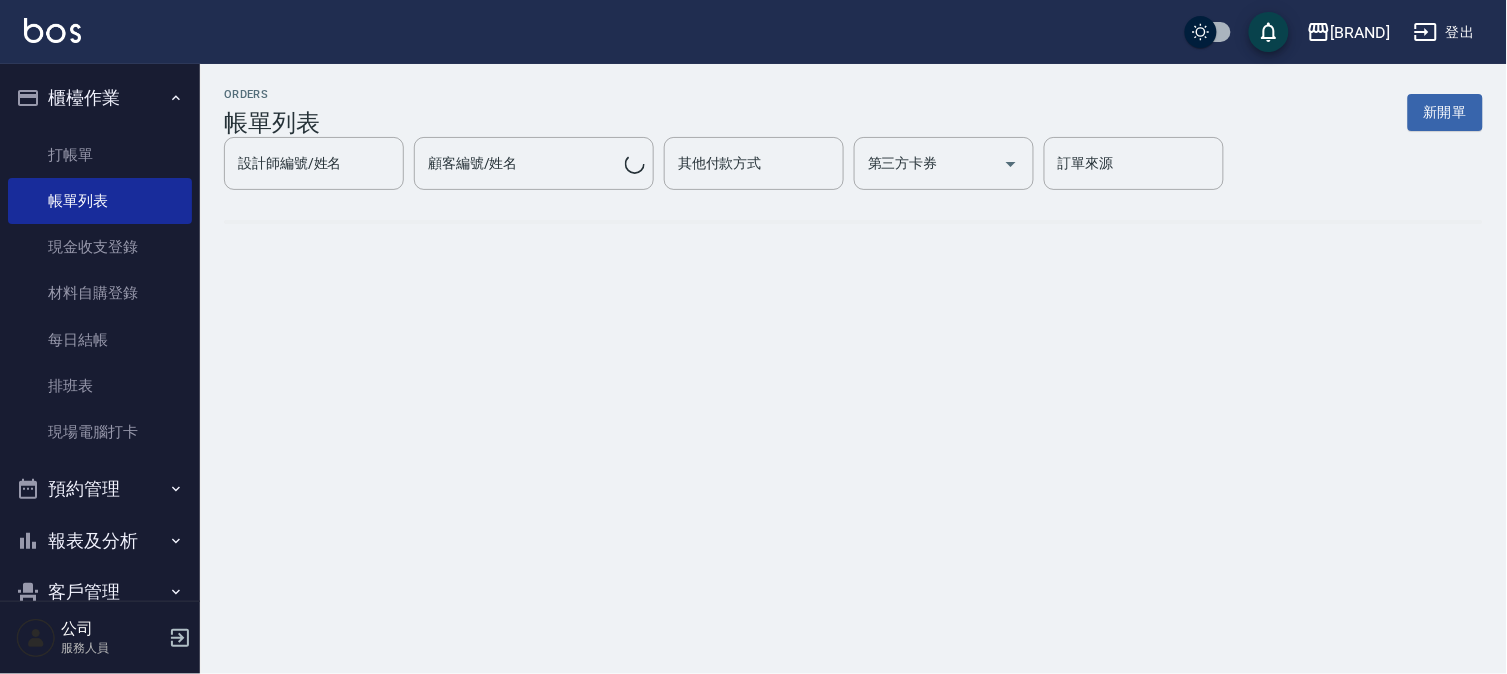 scroll, scrollTop: 0, scrollLeft: 0, axis: both 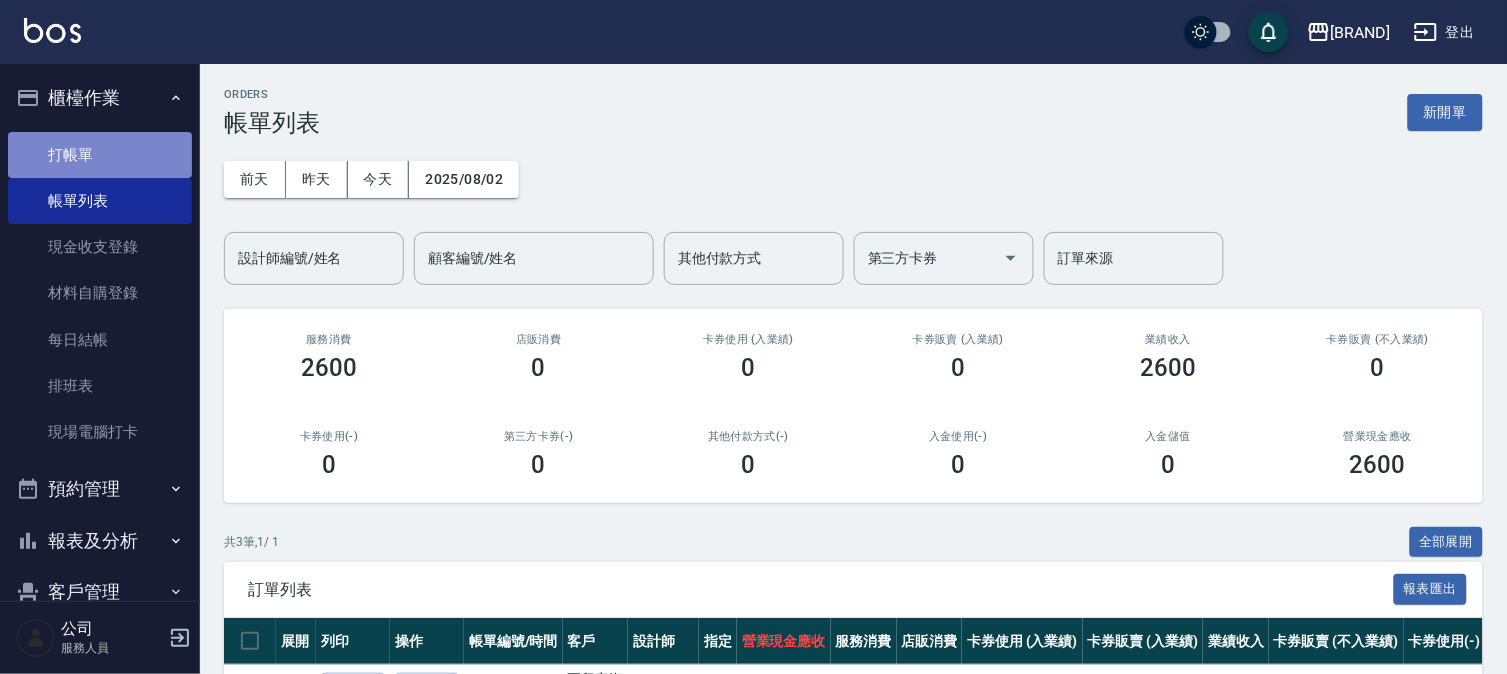 click on "打帳單" at bounding box center [100, 155] 